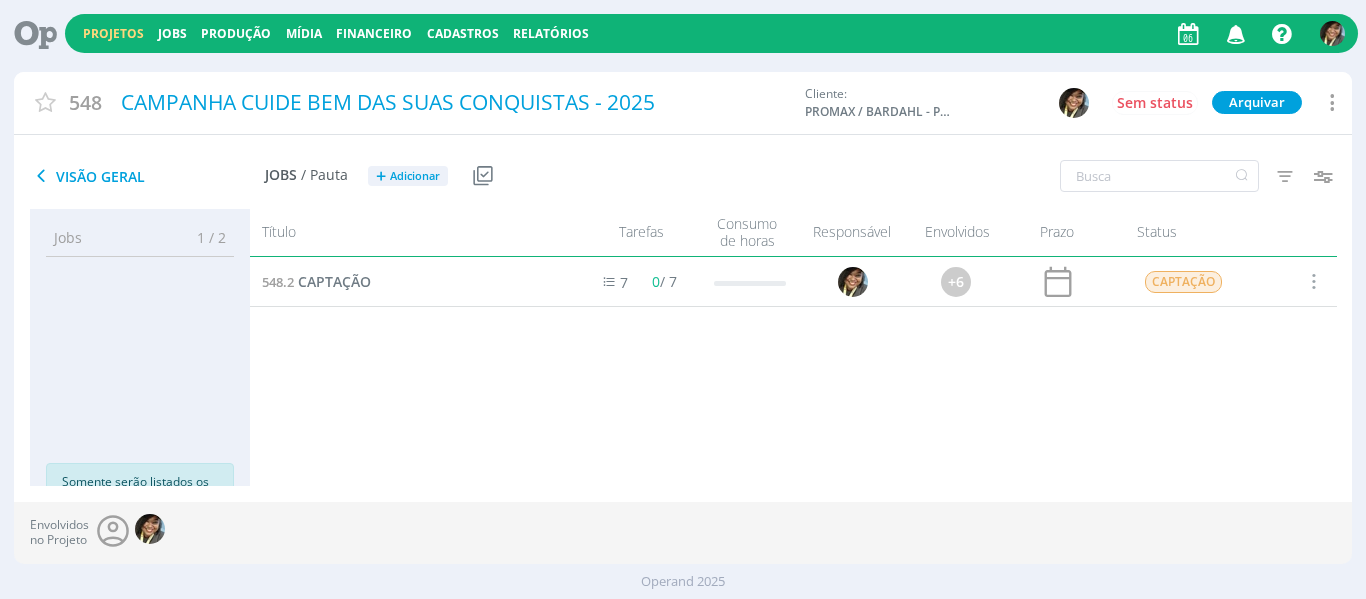 scroll, scrollTop: 0, scrollLeft: 0, axis: both 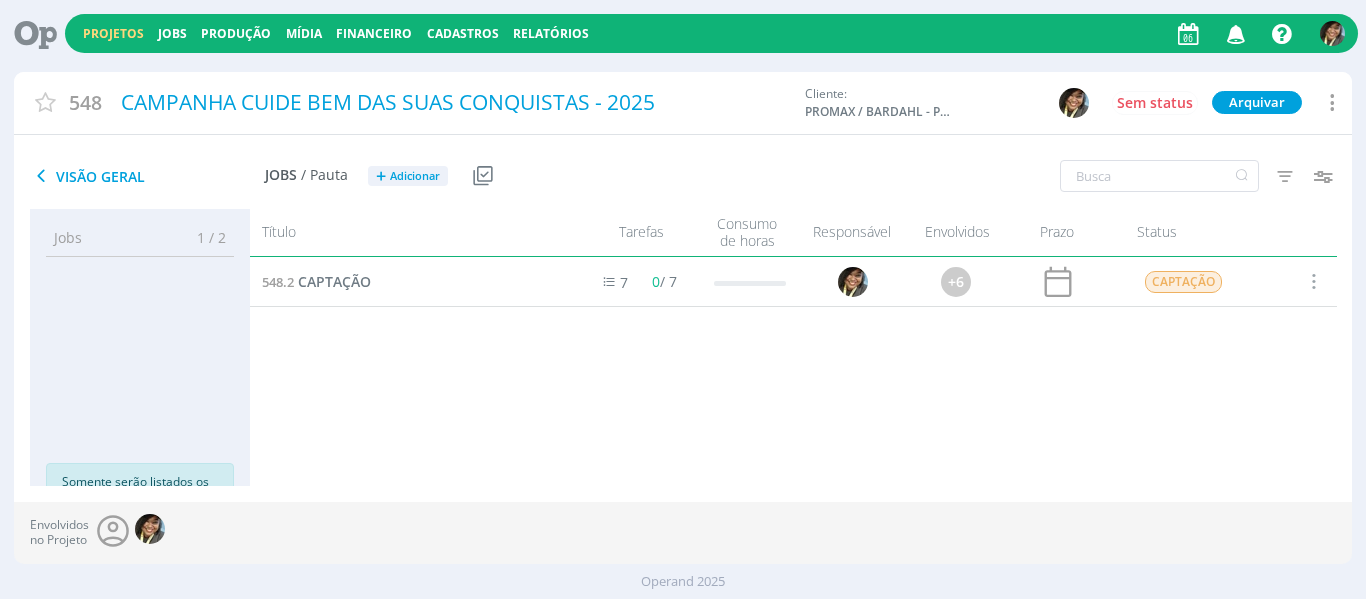 click on "Projetos" at bounding box center [113, 33] 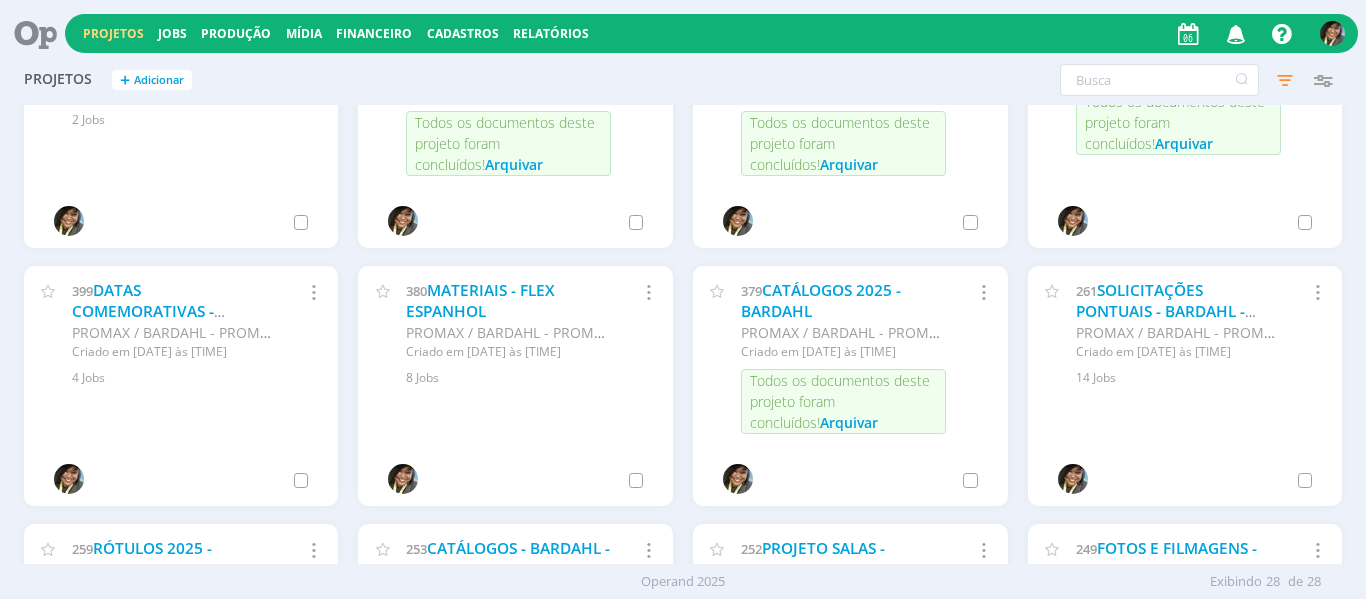 scroll, scrollTop: 900, scrollLeft: 0, axis: vertical 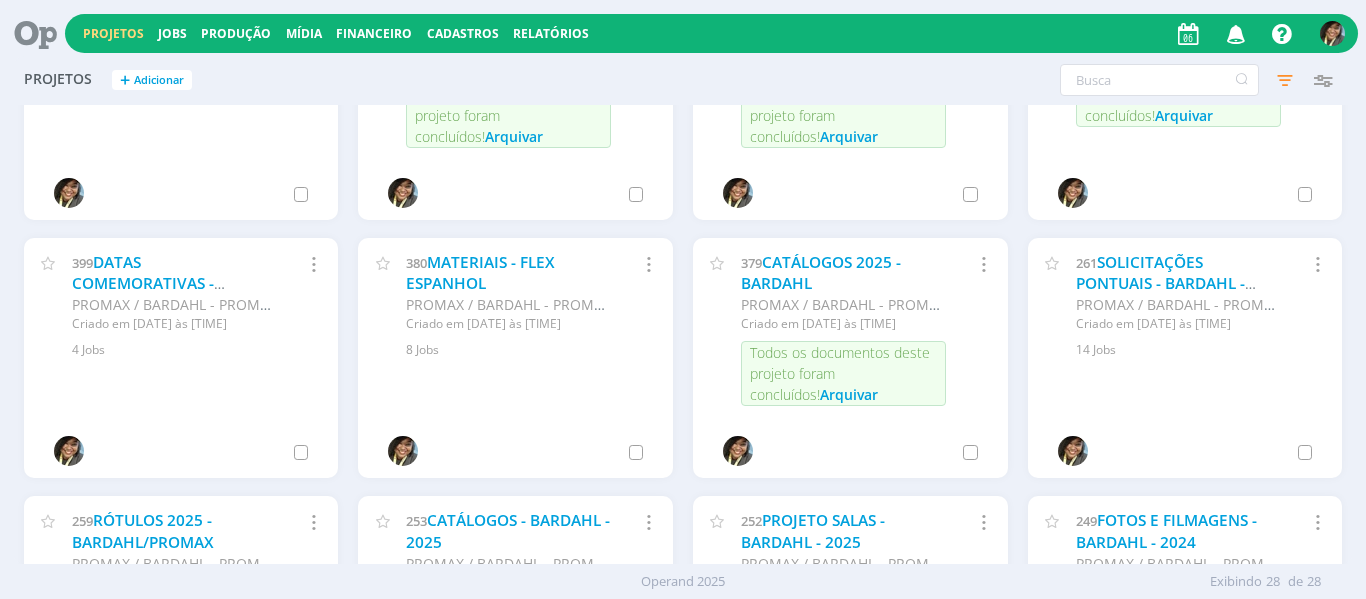 click on "PROMAX / BARDAHL - PROMAX PRODUTOS MÁXIMOS S/A INDÚSTRIA E COMÉRCIO" at bounding box center (1178, 304) 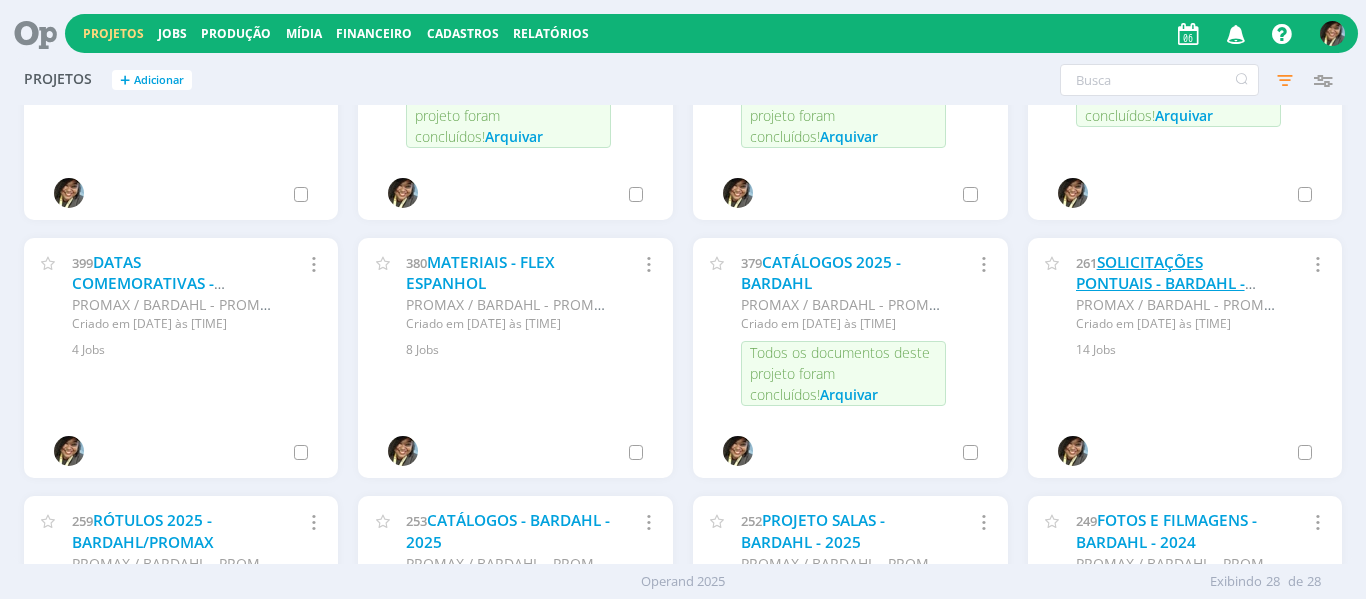 click on "SOLICITAÇÕES PONTUAIS - BARDAHL - 2025" at bounding box center (1160, 284) 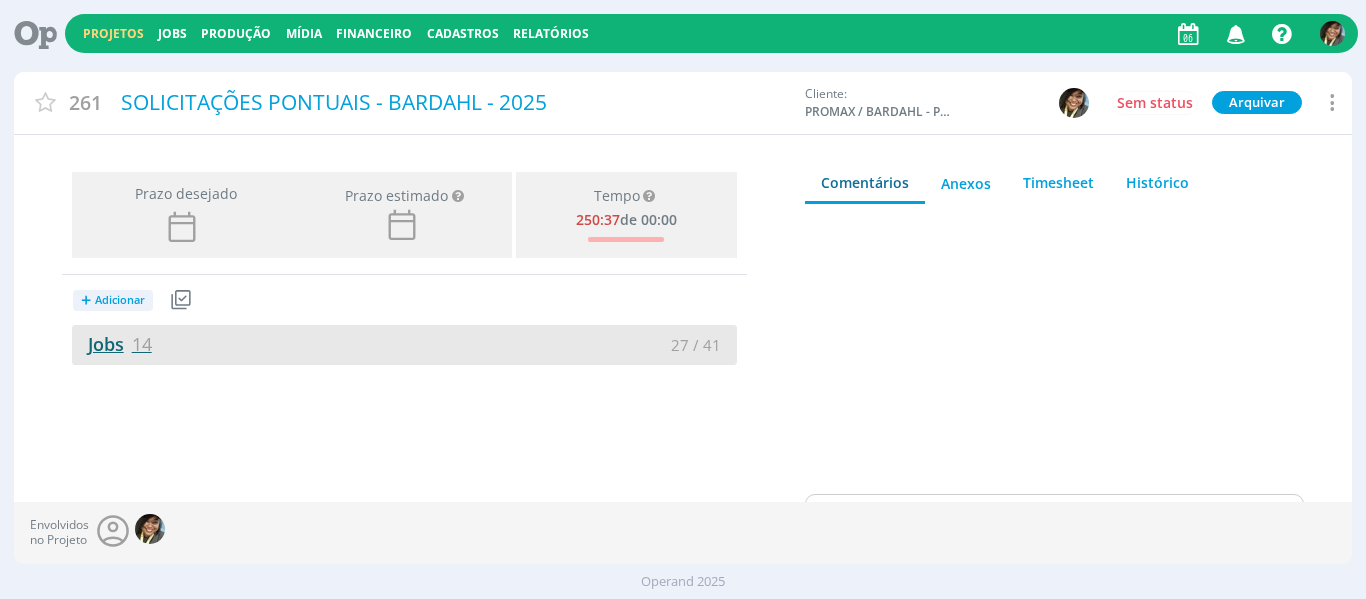 click on "Jobs 14" at bounding box center (112, 344) 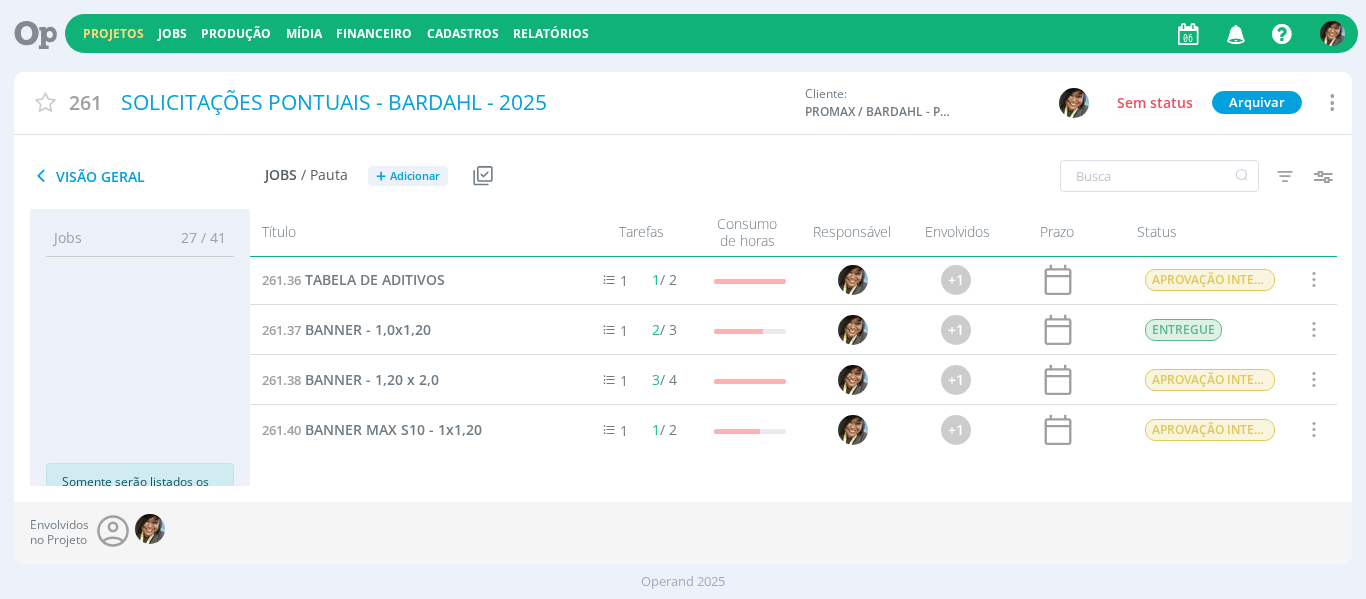 scroll, scrollTop: 511, scrollLeft: 0, axis: vertical 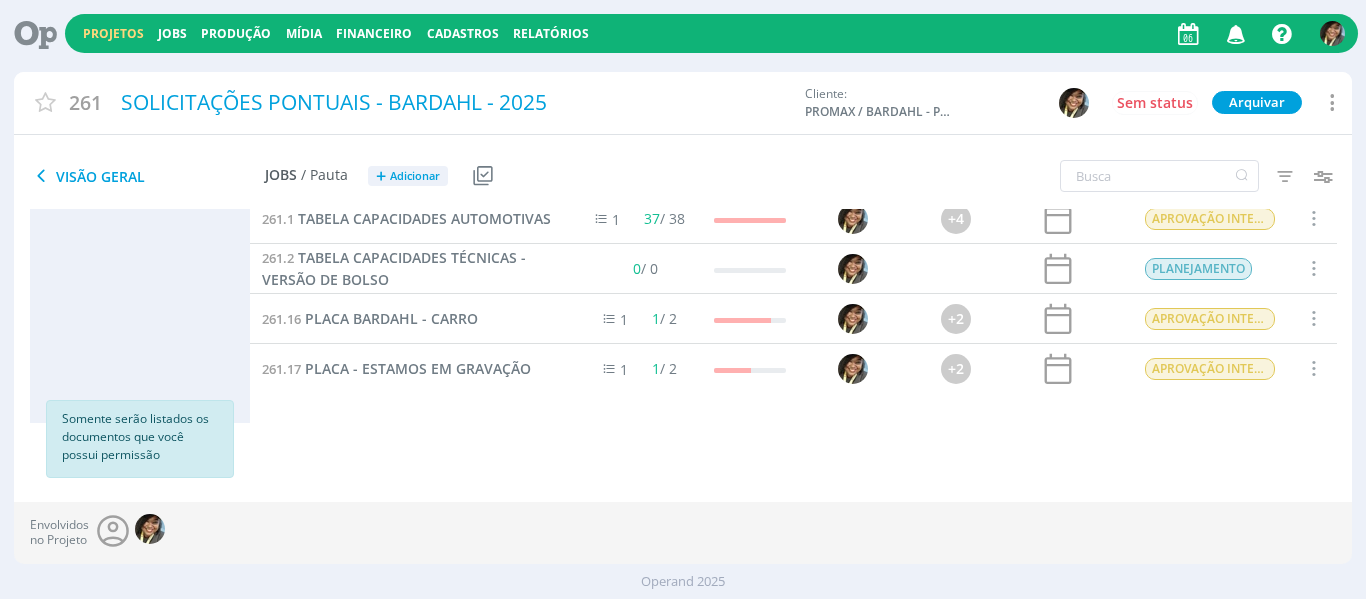 click on "Projetos" at bounding box center [113, 33] 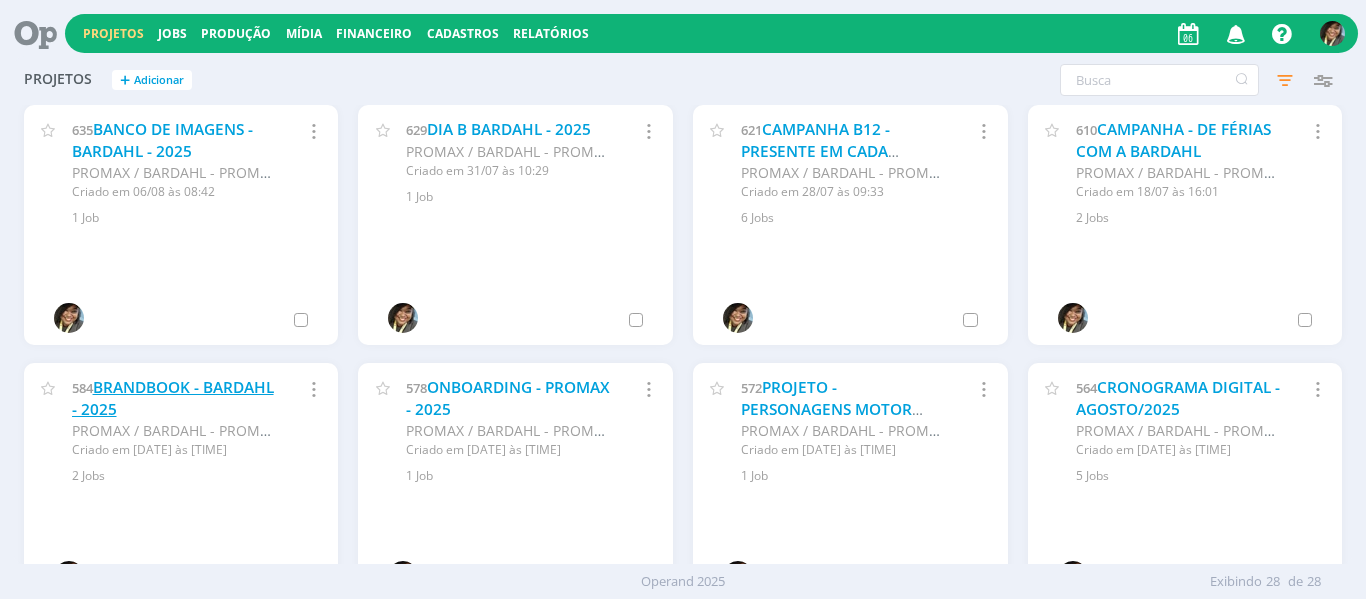 click on "BRANDBOOK - BARDAHL - 2025" at bounding box center [173, 398] 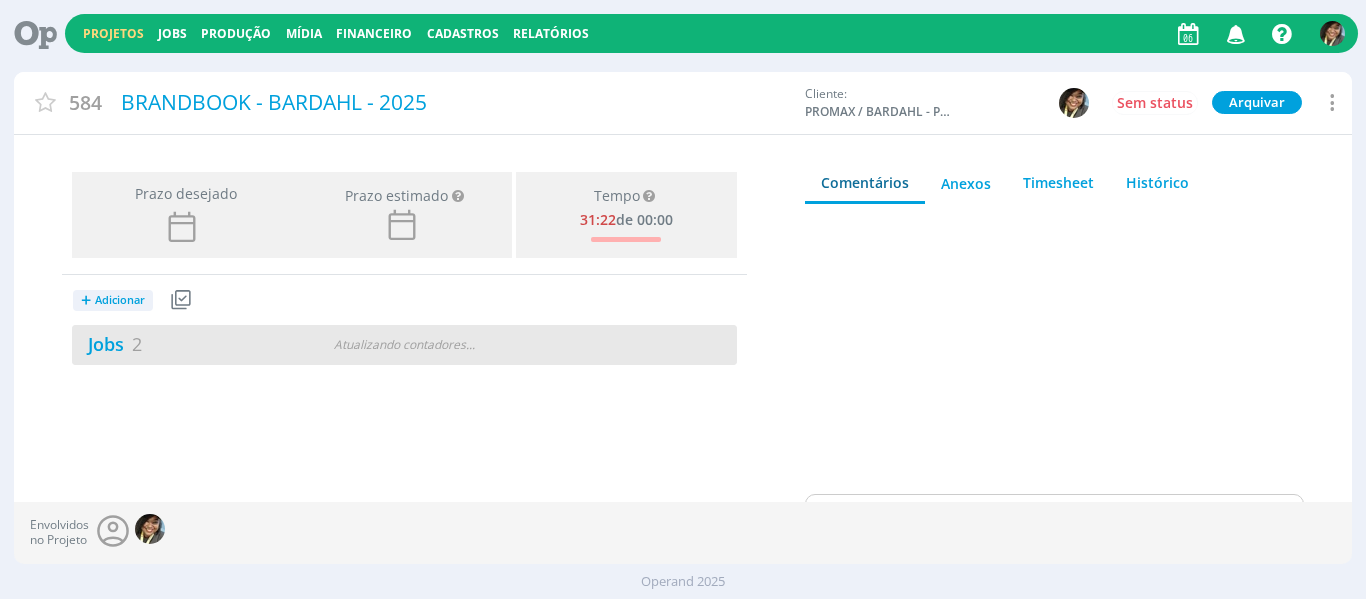 click on "Jobs 2 Atualizando contadores  . . ." at bounding box center (404, 345) 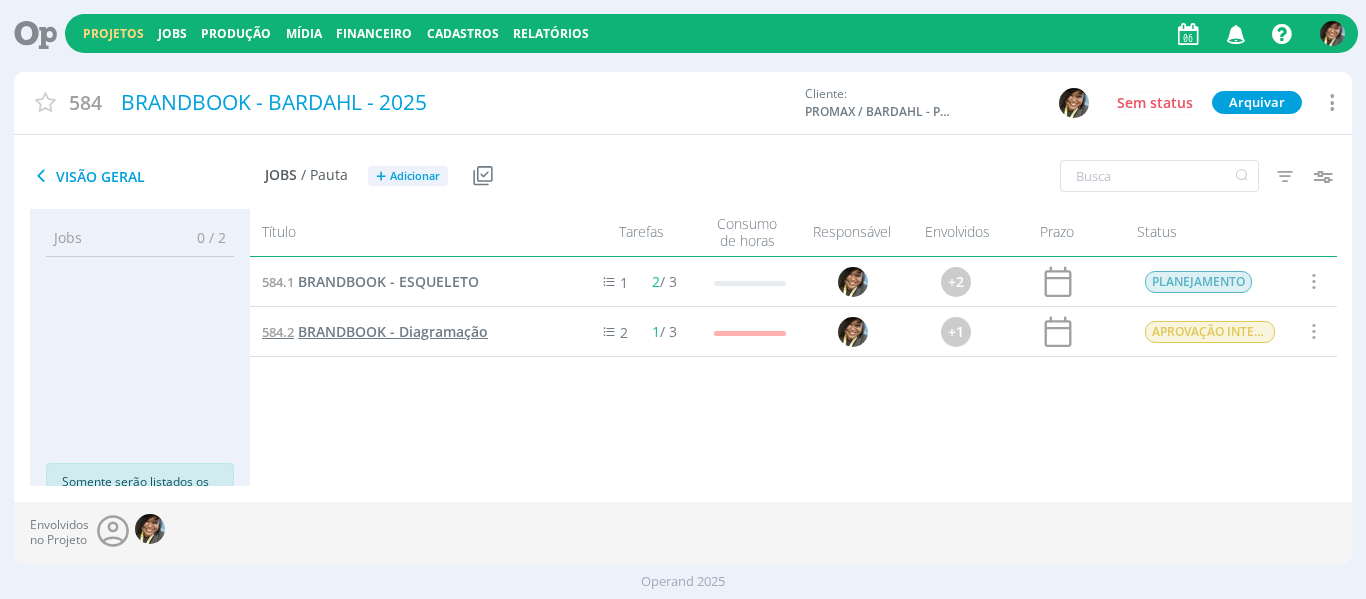 scroll, scrollTop: 63, scrollLeft: 0, axis: vertical 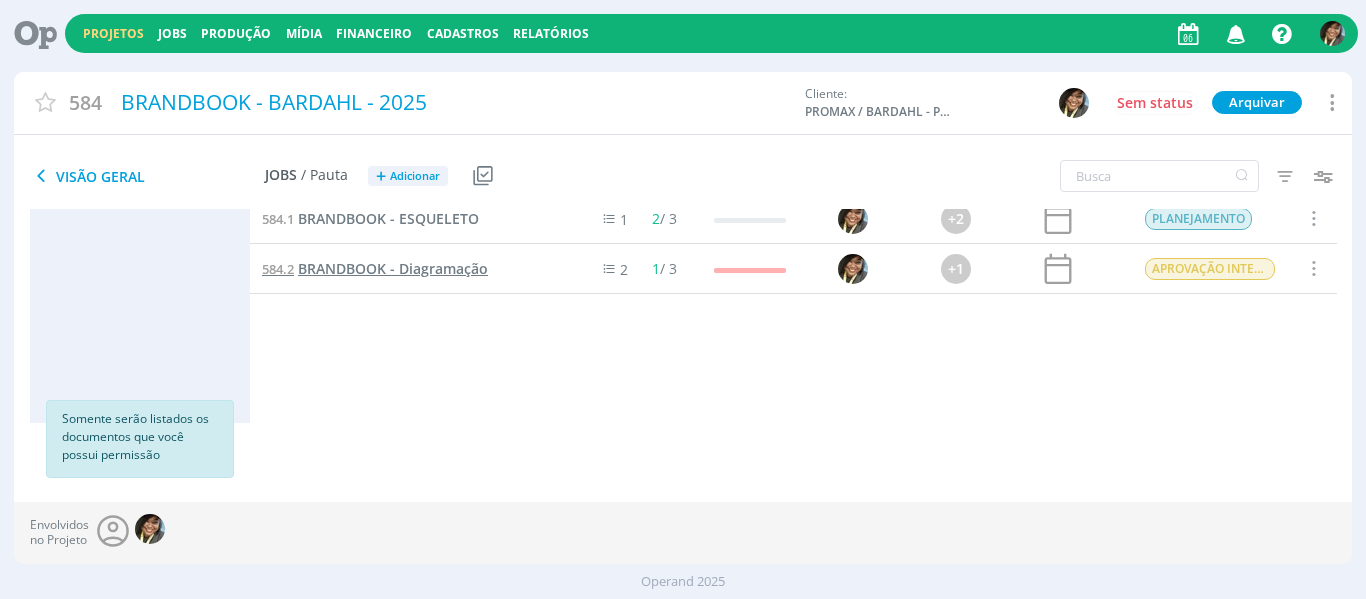 click on "BRANDBOOK - Diagramação" at bounding box center (393, 268) 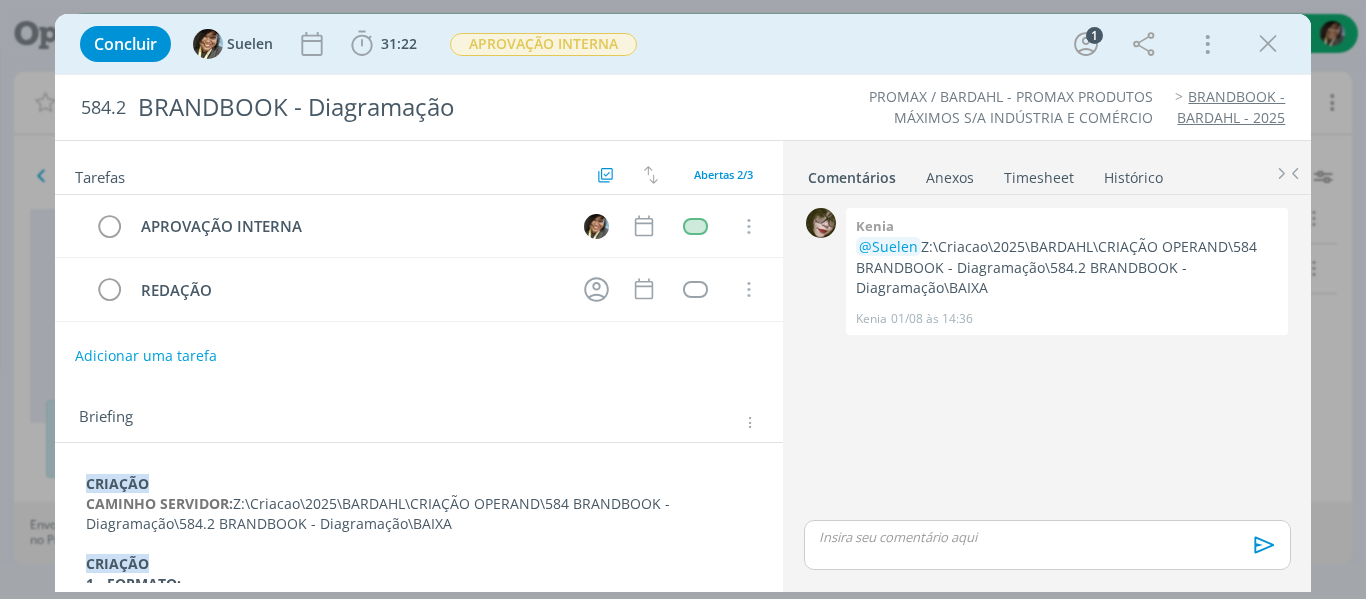 click on "﻿CRIAÇÃO                                                                                                  CAMINHO SERVIDOR:  [PATH]                                                                                                  1 - FORMATO:   - 2 - TIPO:   Digital 3 - CAMINHO SERVIDOR:  Escreve aqui 4 - CONTEÚDO VISUAL OBRIGATÓRIO:  - 5 - CONTEÚDO DE TEXTO:  [PATH] 6 - OBSERVAÇÕES GERAIS:   Keke, precisamos dar início a diagramação desse material, tendo em mente os exemplos enviados anteriormente de brandbook de marcas grandes. 1 - FORMATO:   Escreve aqui 2 - TEMPO:   Escreve aqui 3 - CAMINHO SERVIDOR DA ID VISUAL:  Escreve aqui Escreva aqui" at bounding box center (419, 772) 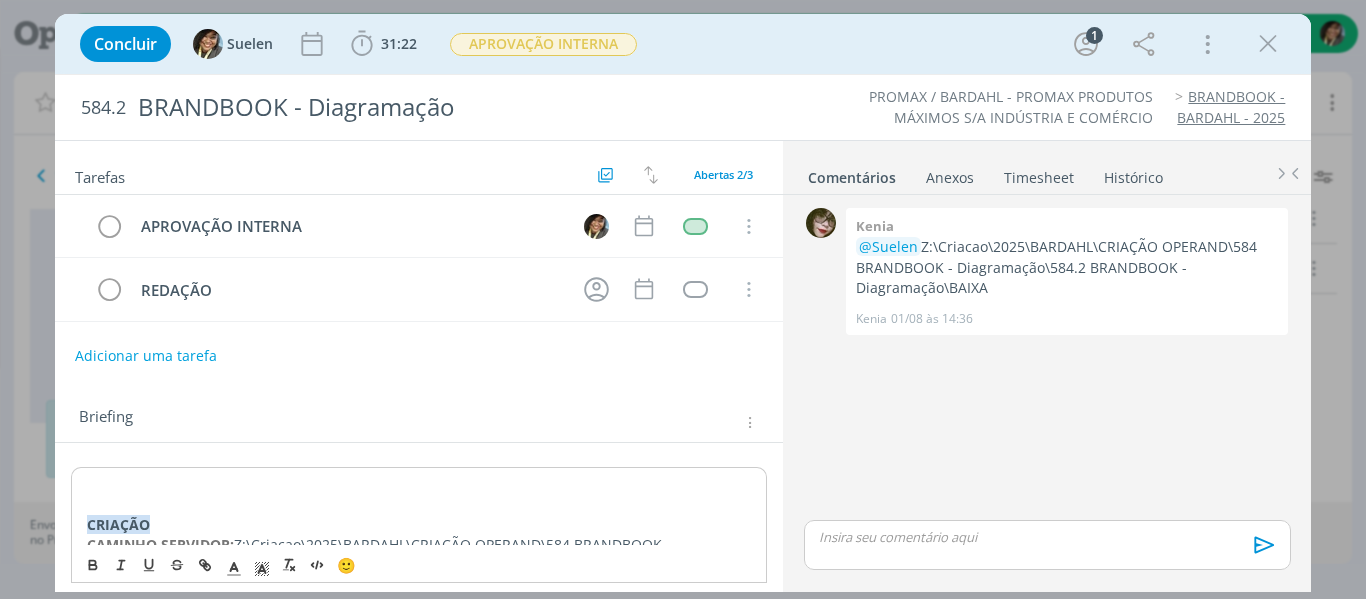type 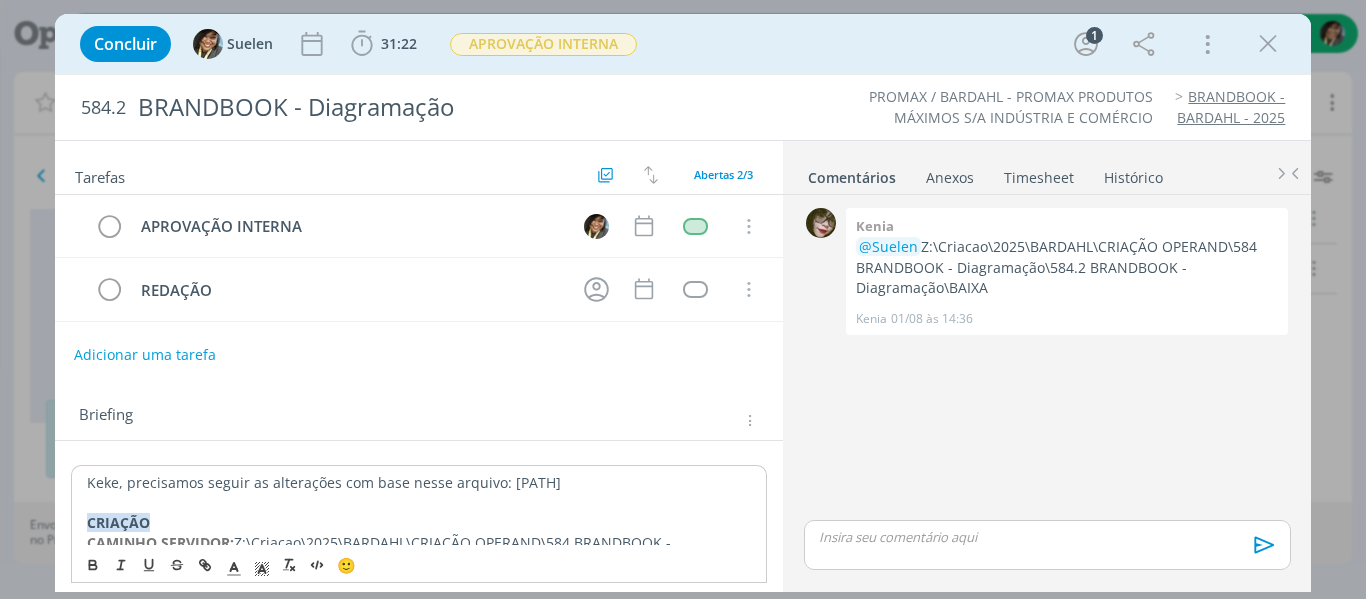 click on "Adicionar uma tarefa" at bounding box center [145, 355] 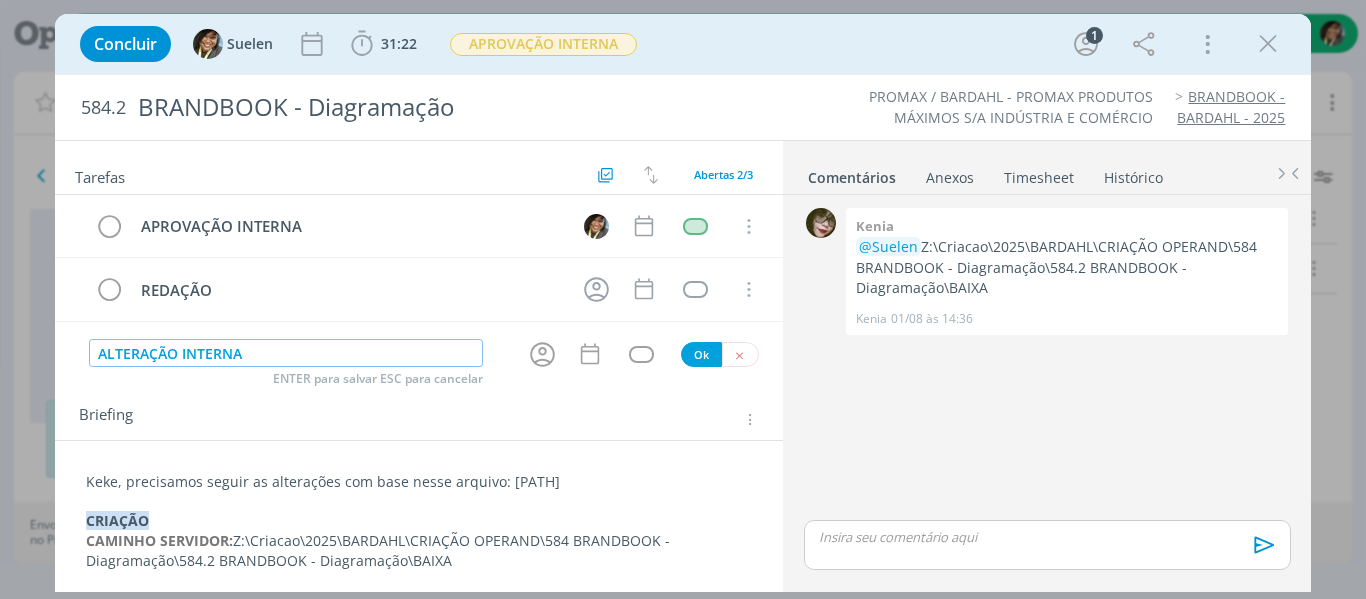 type on "ALTERAÇÃO INTERNA" 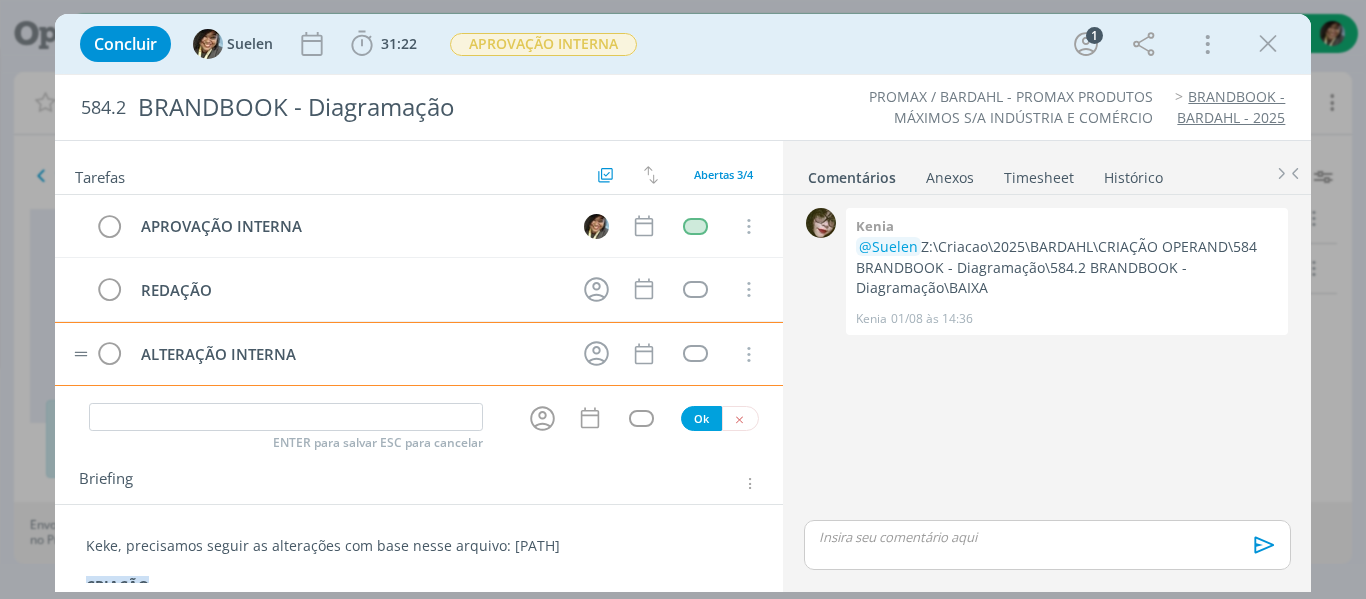 type 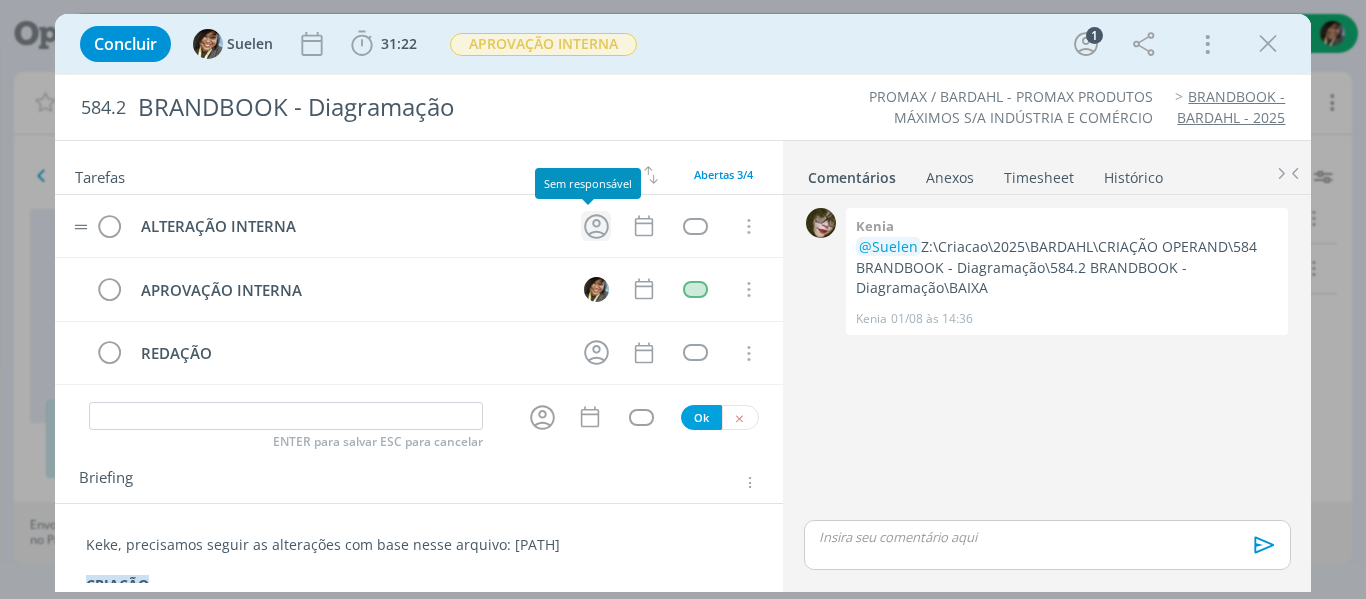 click 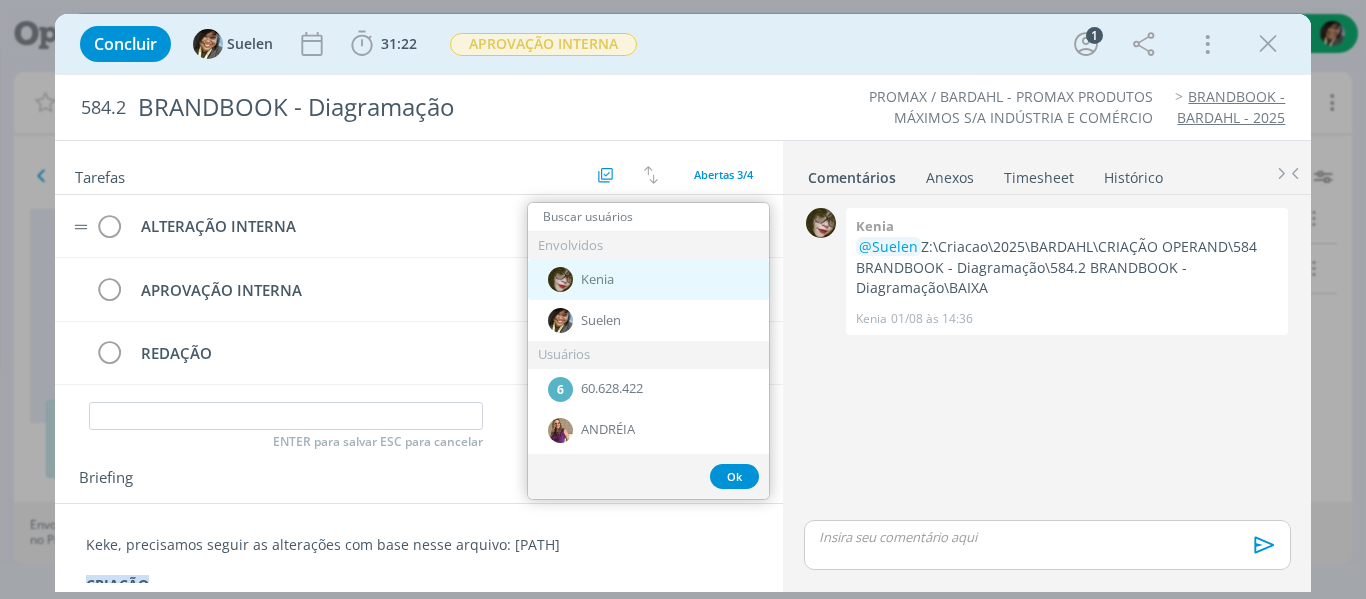 click on "Kenia" at bounding box center [648, 279] 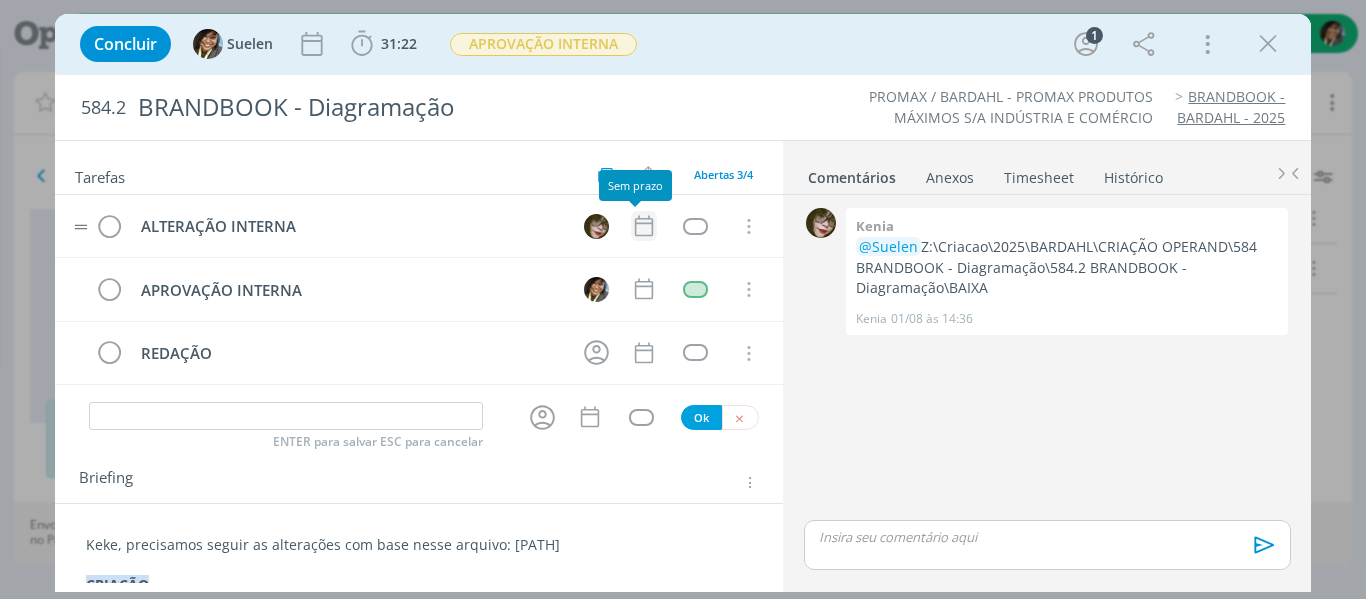 click 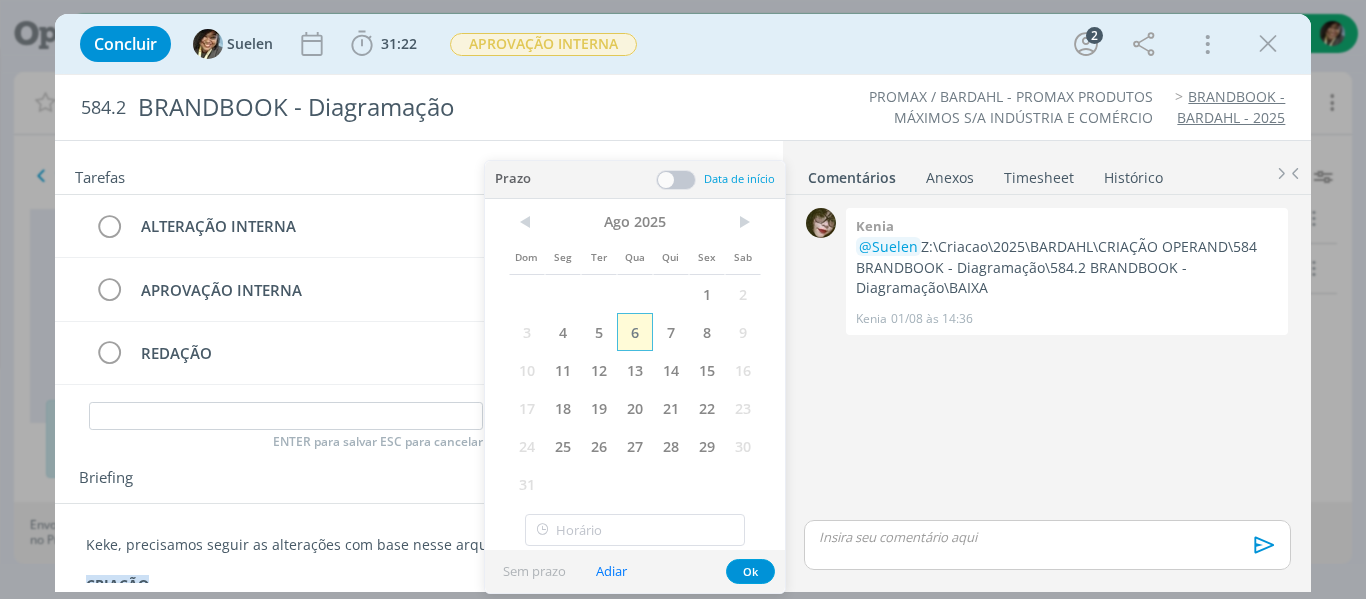 click on "6" at bounding box center [635, 332] 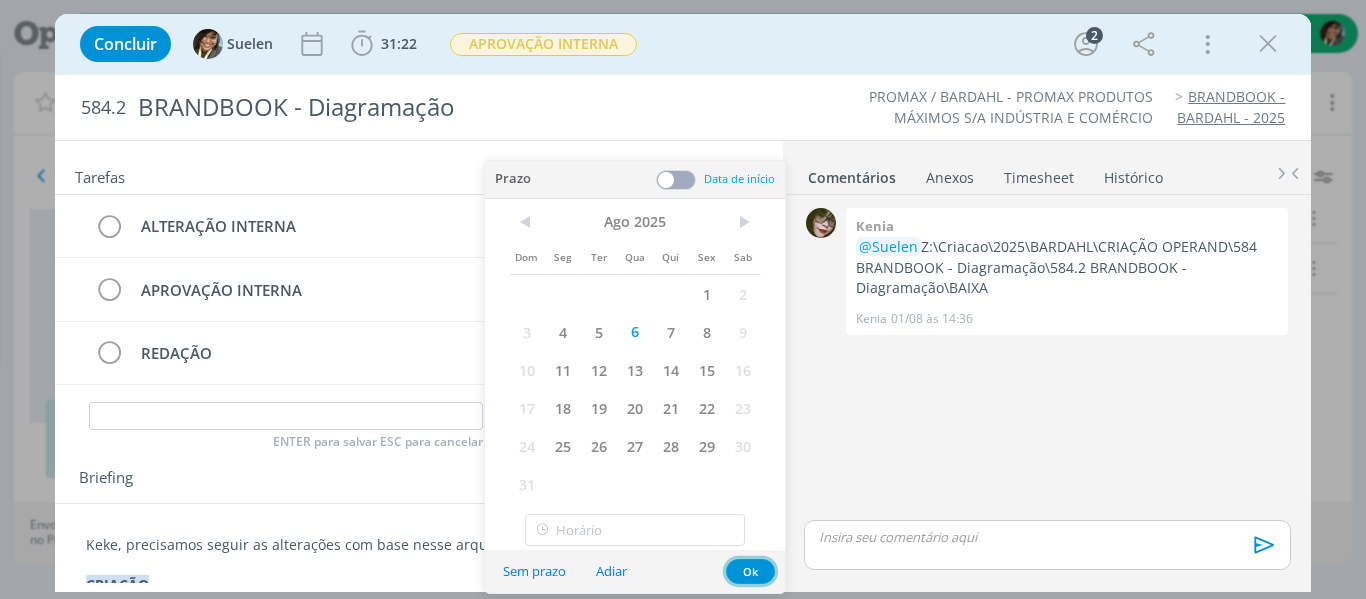 click on "Ok" at bounding box center (750, 571) 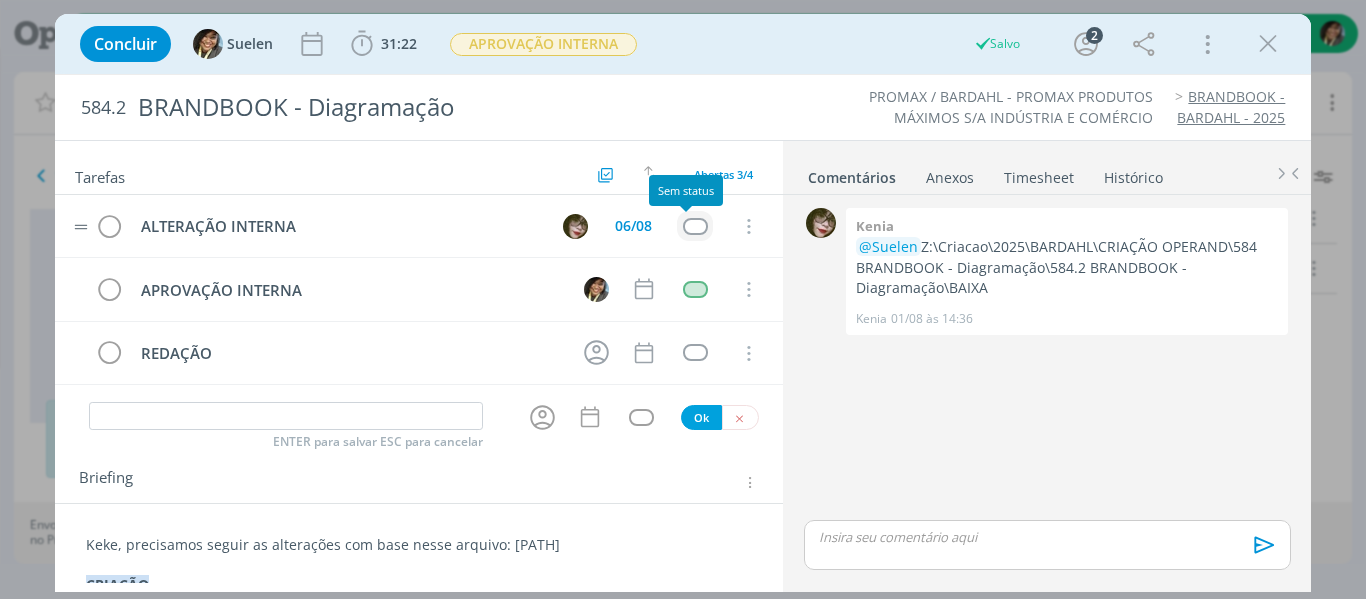 click at bounding box center [695, 226] 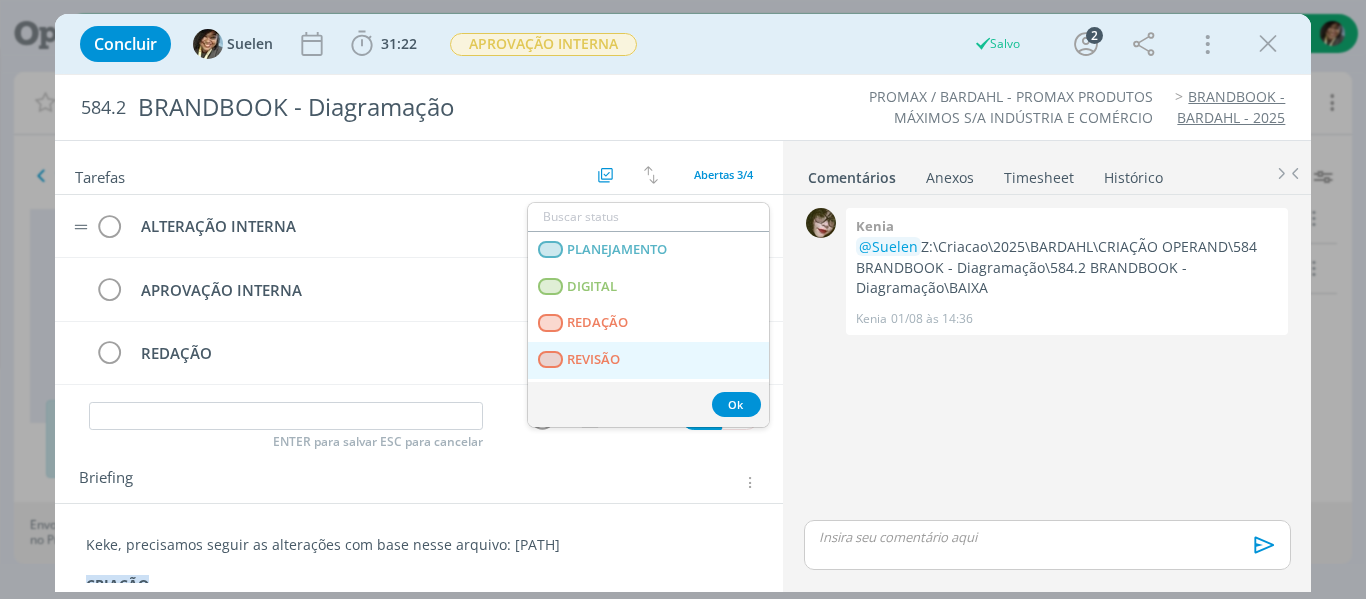 scroll, scrollTop: 510, scrollLeft: 0, axis: vertical 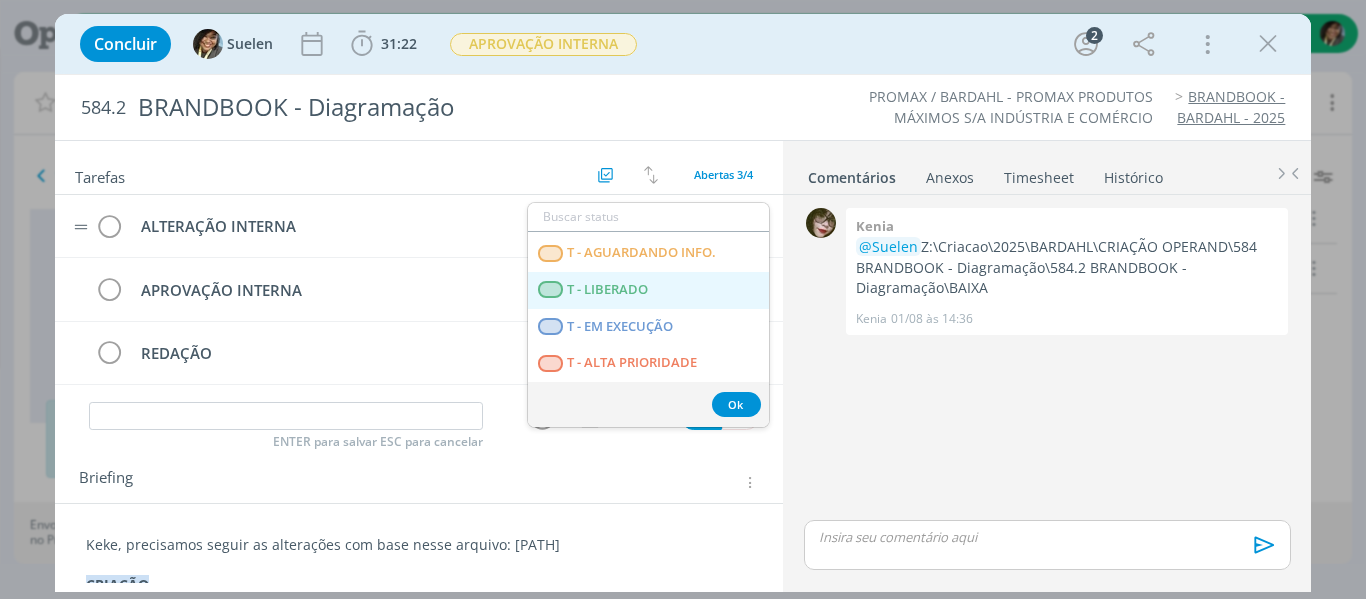 click on "T - LIBERADO" at bounding box center (607, 290) 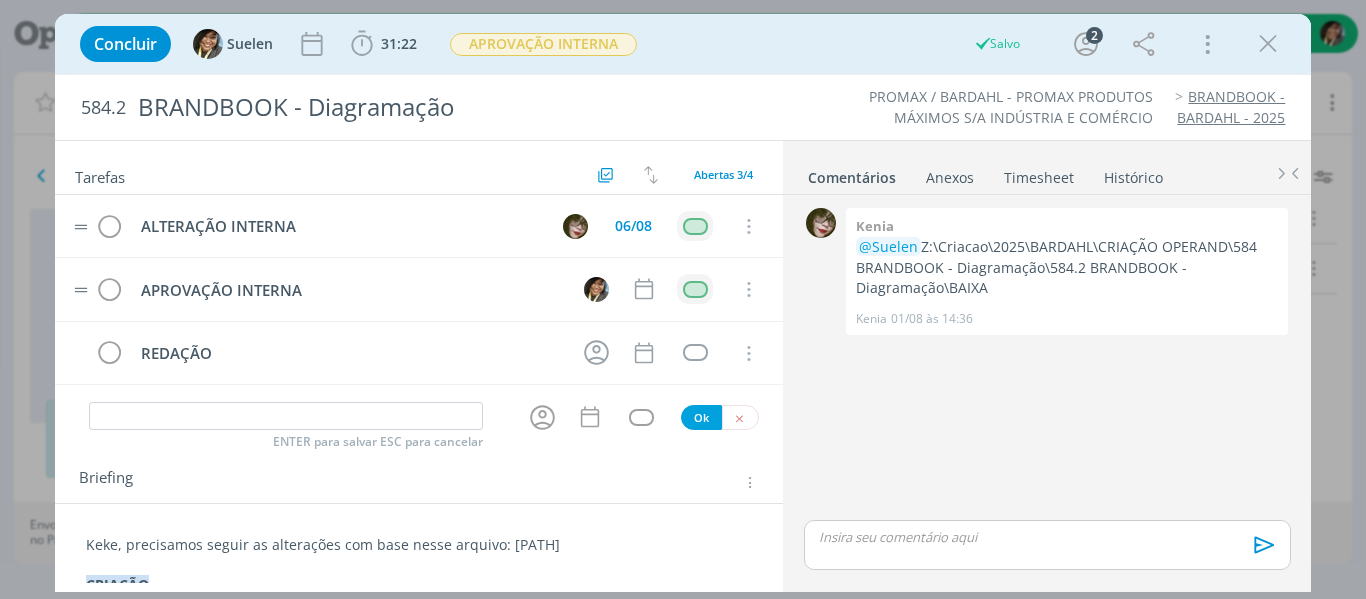 click at bounding box center [695, 289] 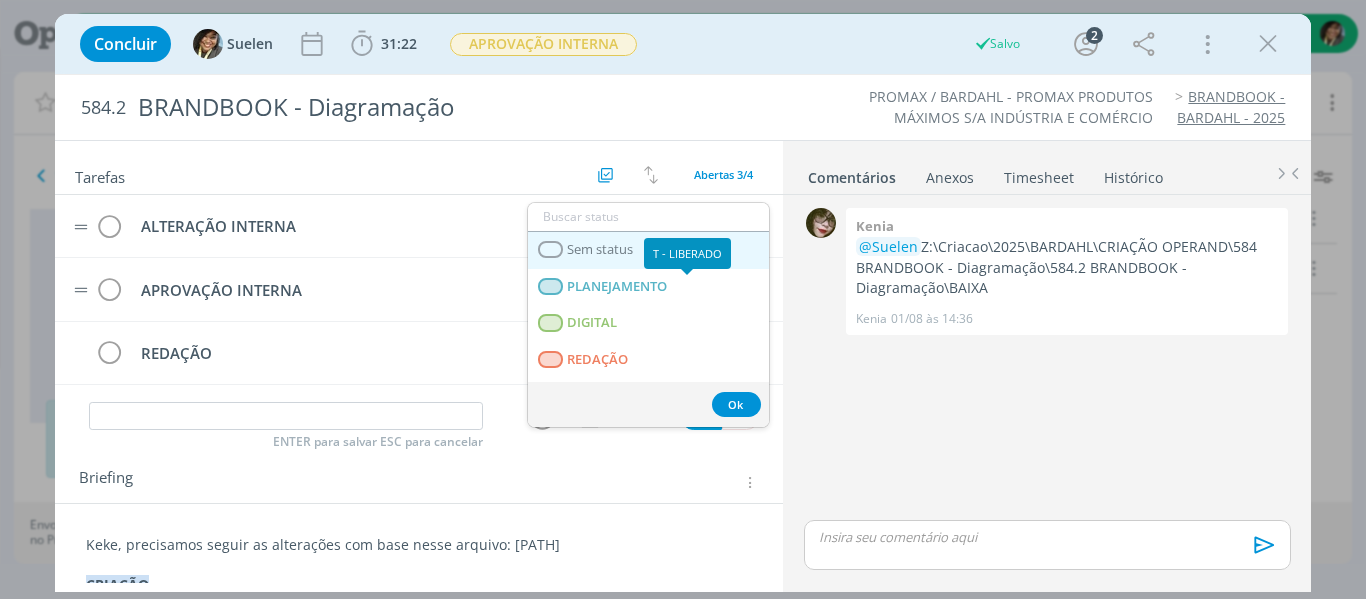 click on "Sem status" at bounding box center (600, 250) 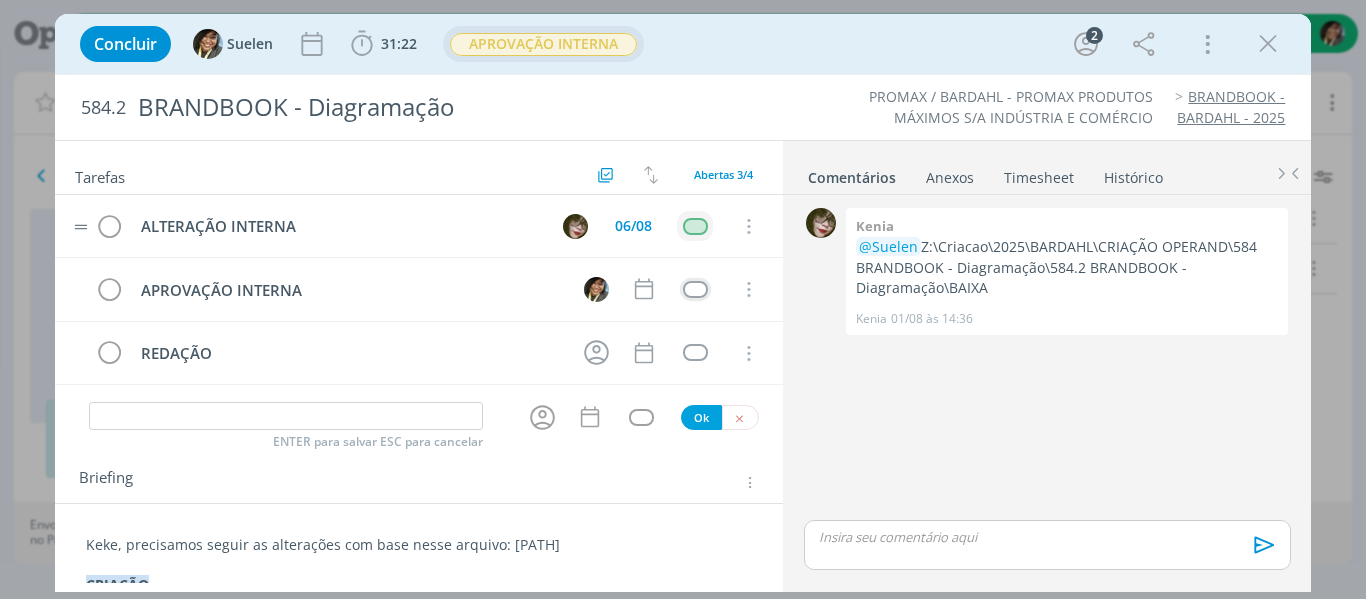 click on "APROVAÇÃO INTERNA" at bounding box center (543, 44) 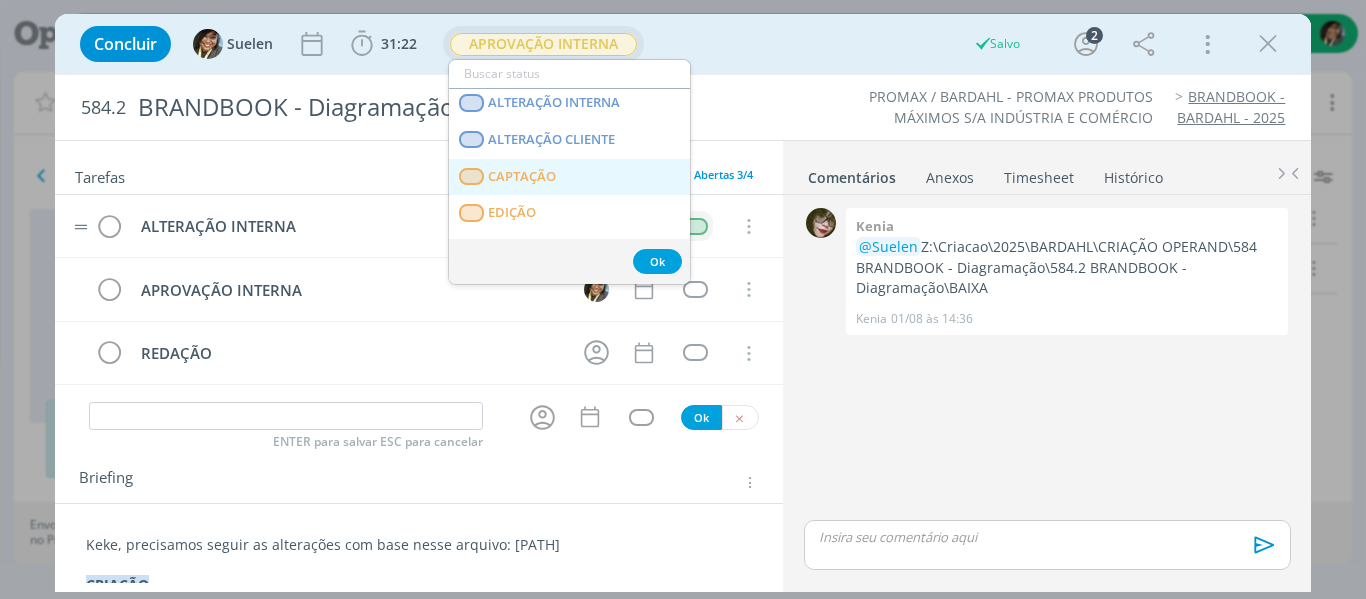 scroll, scrollTop: 200, scrollLeft: 0, axis: vertical 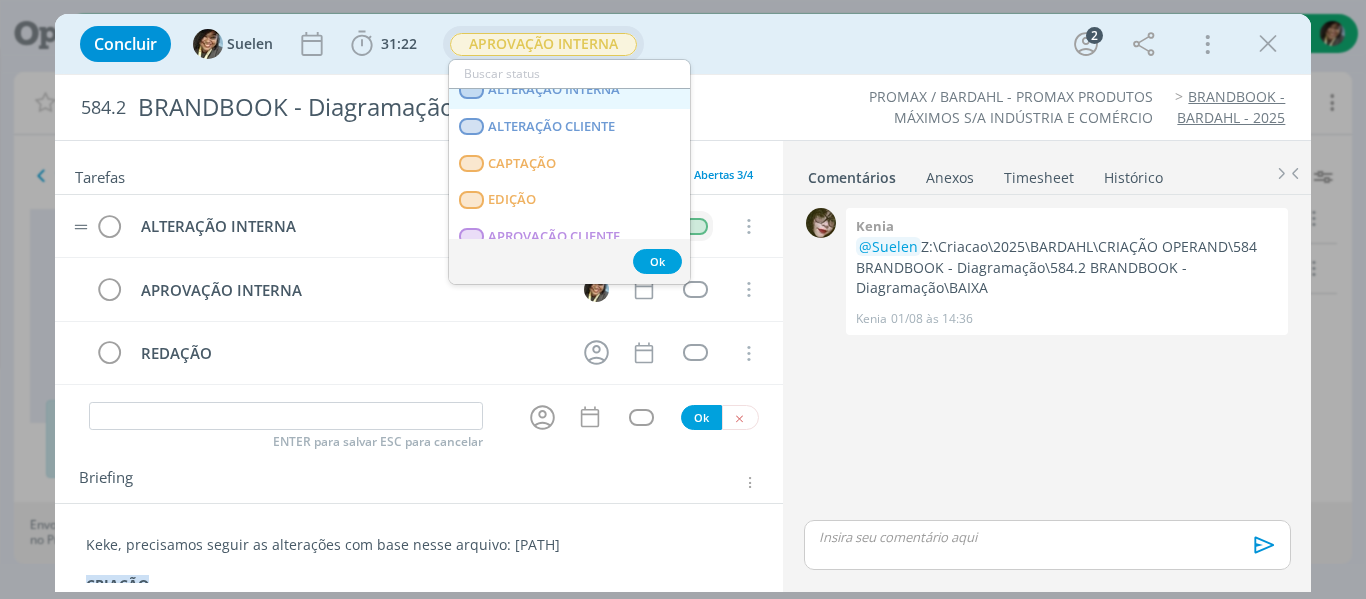 click on "ALTERAÇÃO INTERNA" at bounding box center [569, 90] 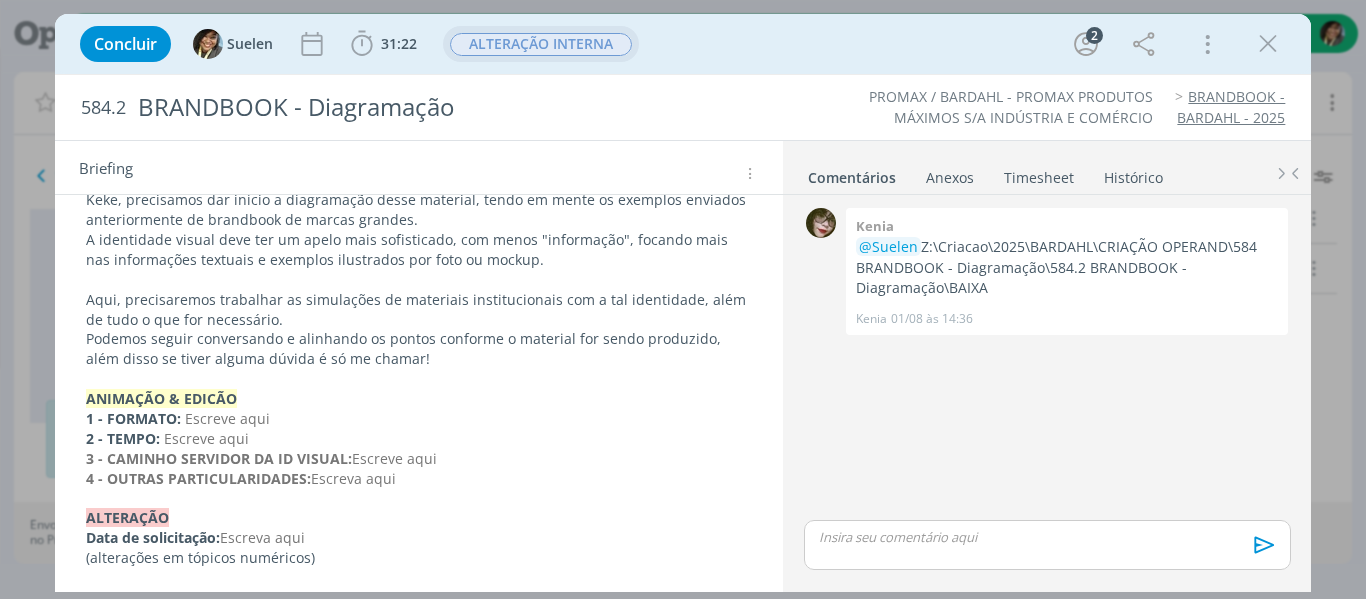scroll, scrollTop: 623, scrollLeft: 0, axis: vertical 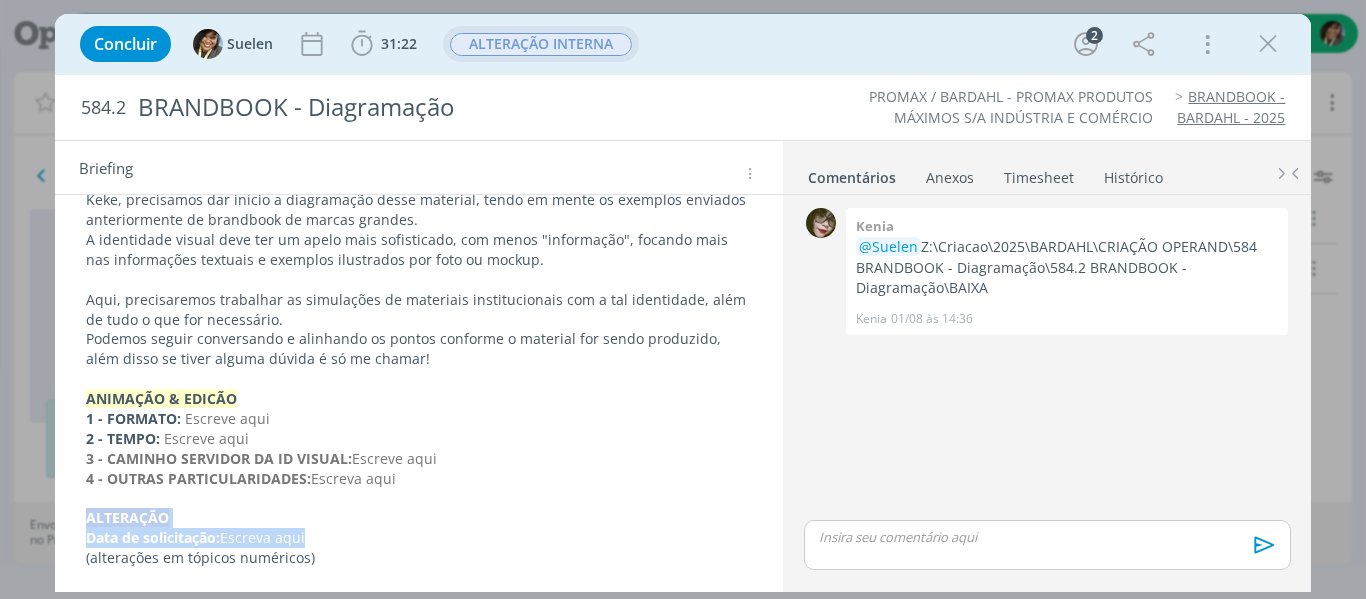 drag, startPoint x: 78, startPoint y: 514, endPoint x: 375, endPoint y: 536, distance: 297.8137 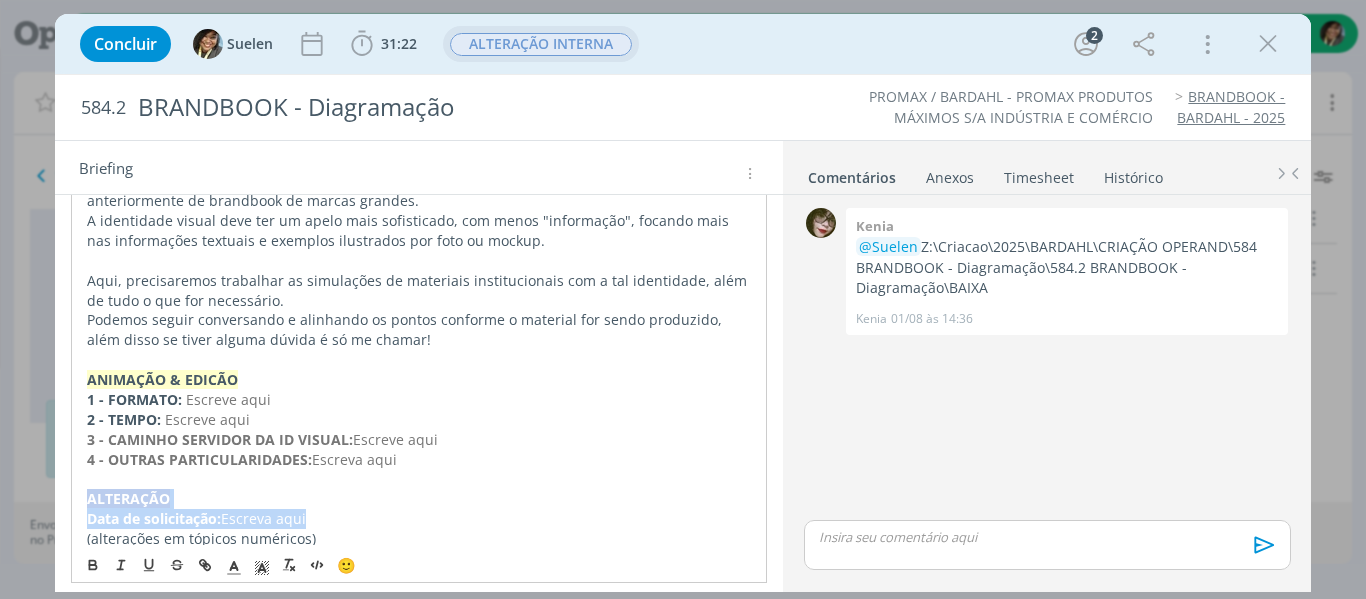 copy on "﻿ALTERAÇÃO                                                                                       Data de solicitação:  Escreva aqui" 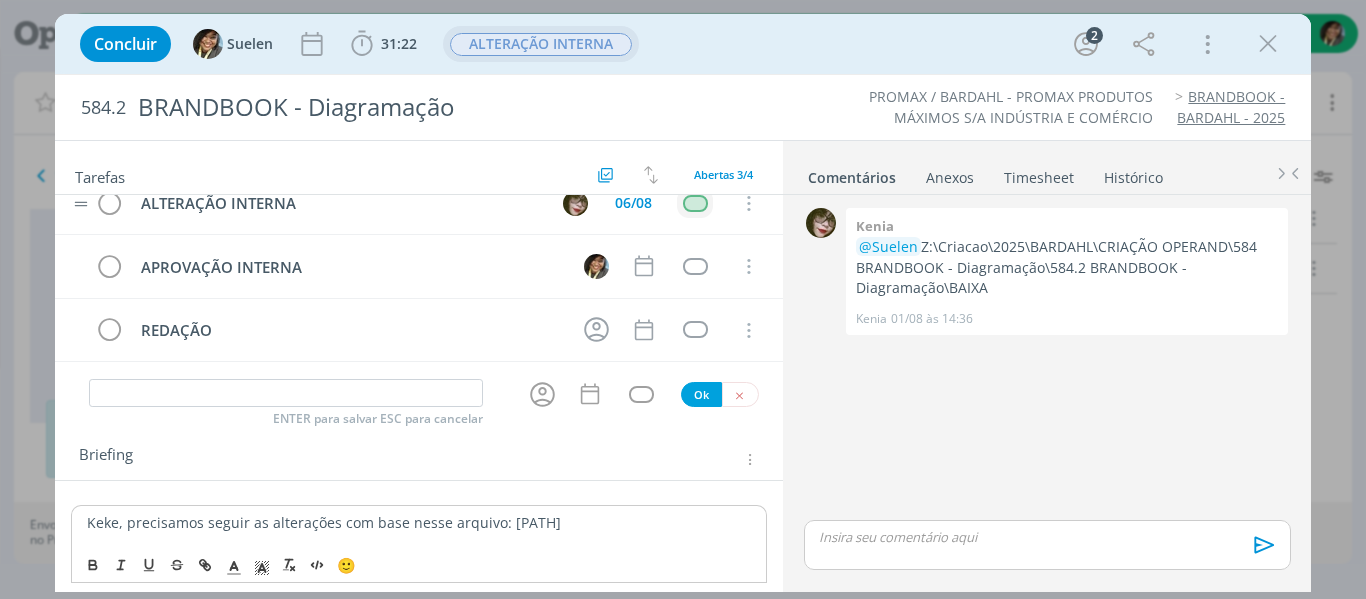 click on "Keke, precisamos seguir as alterações com base nesse arquivo: [PATH]" at bounding box center (419, 523) 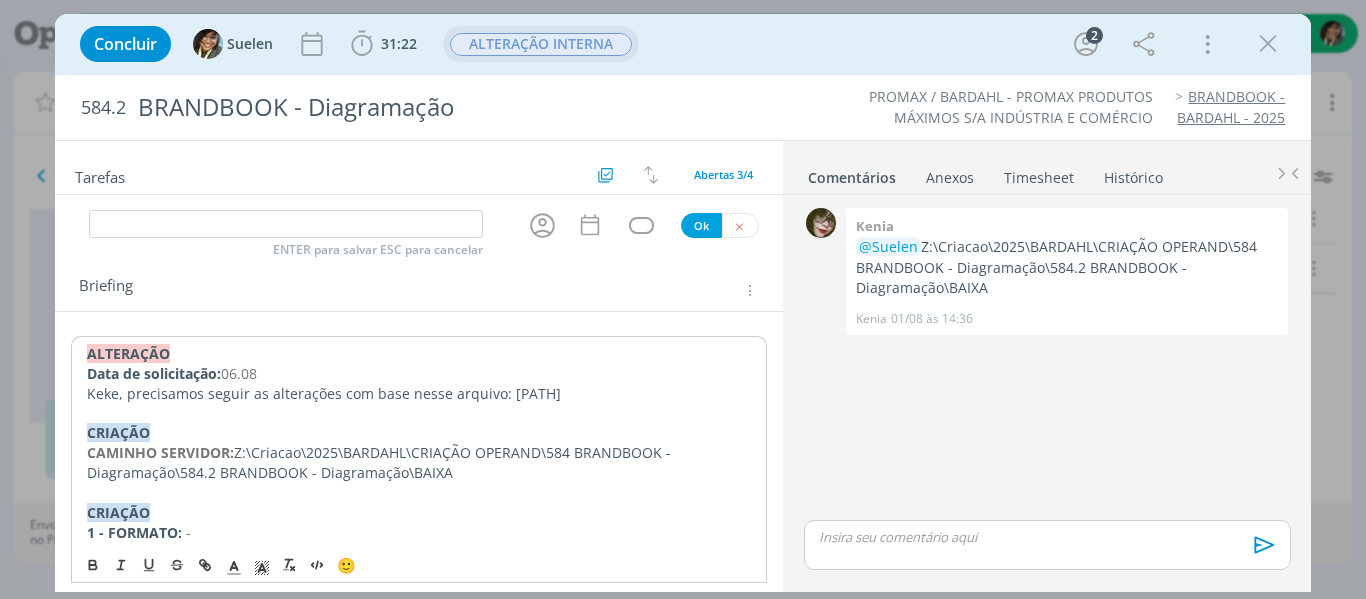 scroll, scrollTop: 200, scrollLeft: 0, axis: vertical 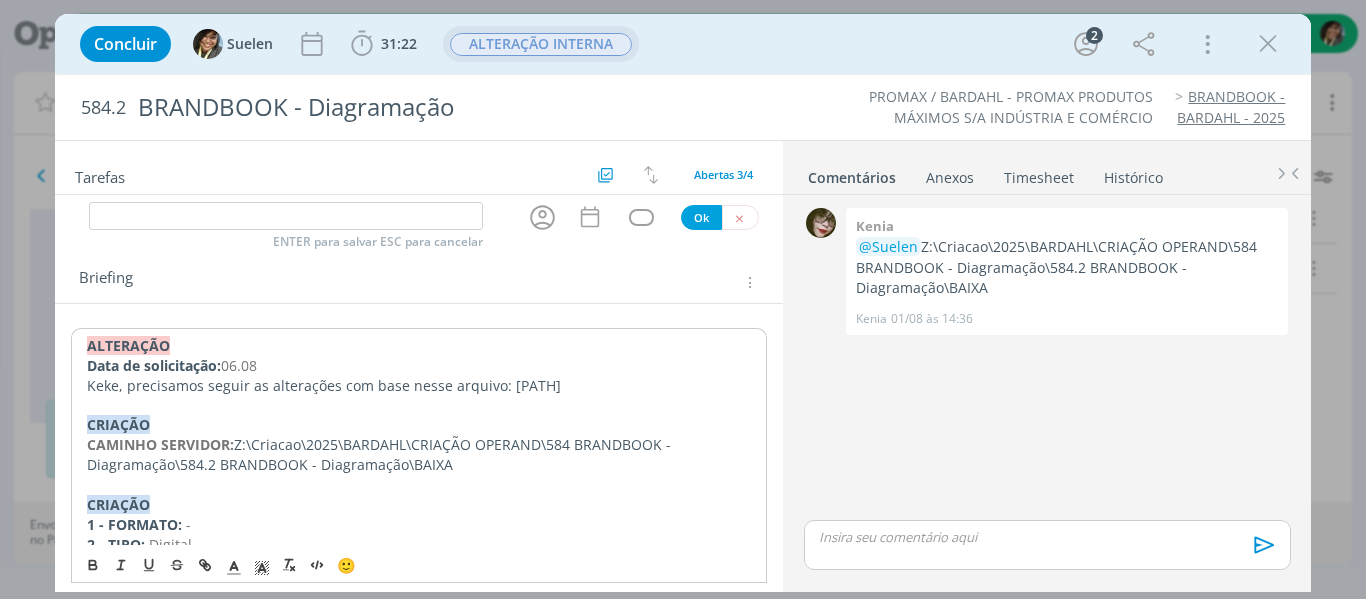 click on "﻿ALTERAÇÃO" at bounding box center [128, 345] 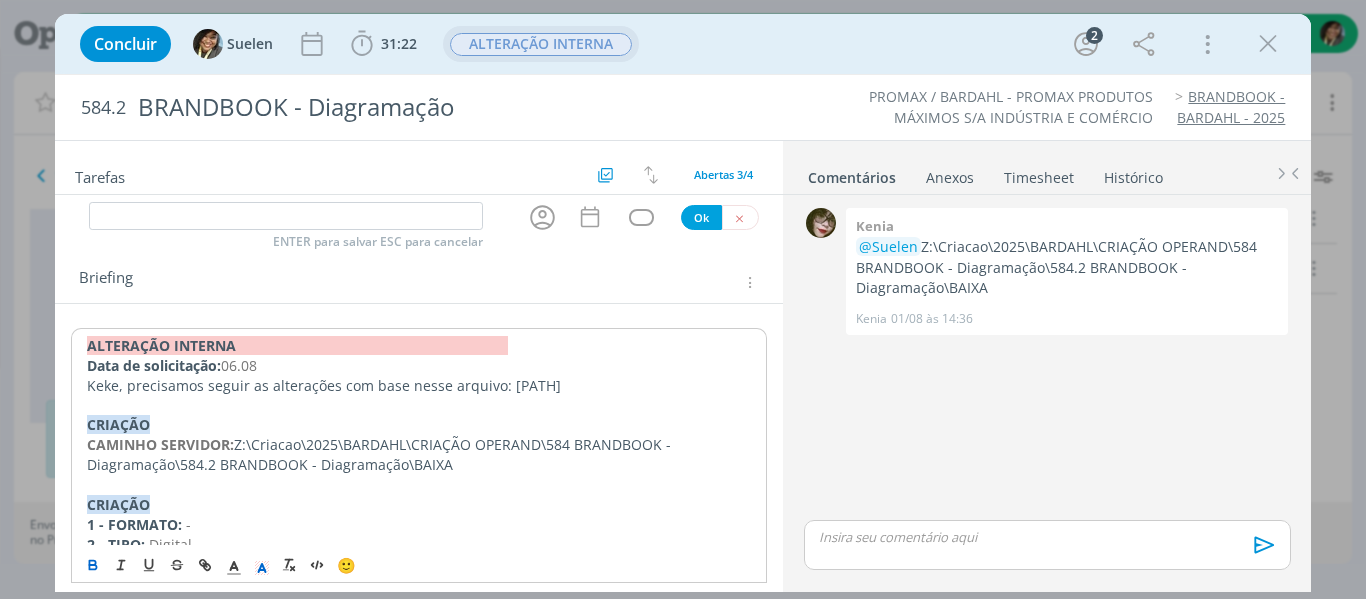 click on "Keke, precisamos seguir as alterações com base nesse arquivo: [PATH]" at bounding box center [419, 386] 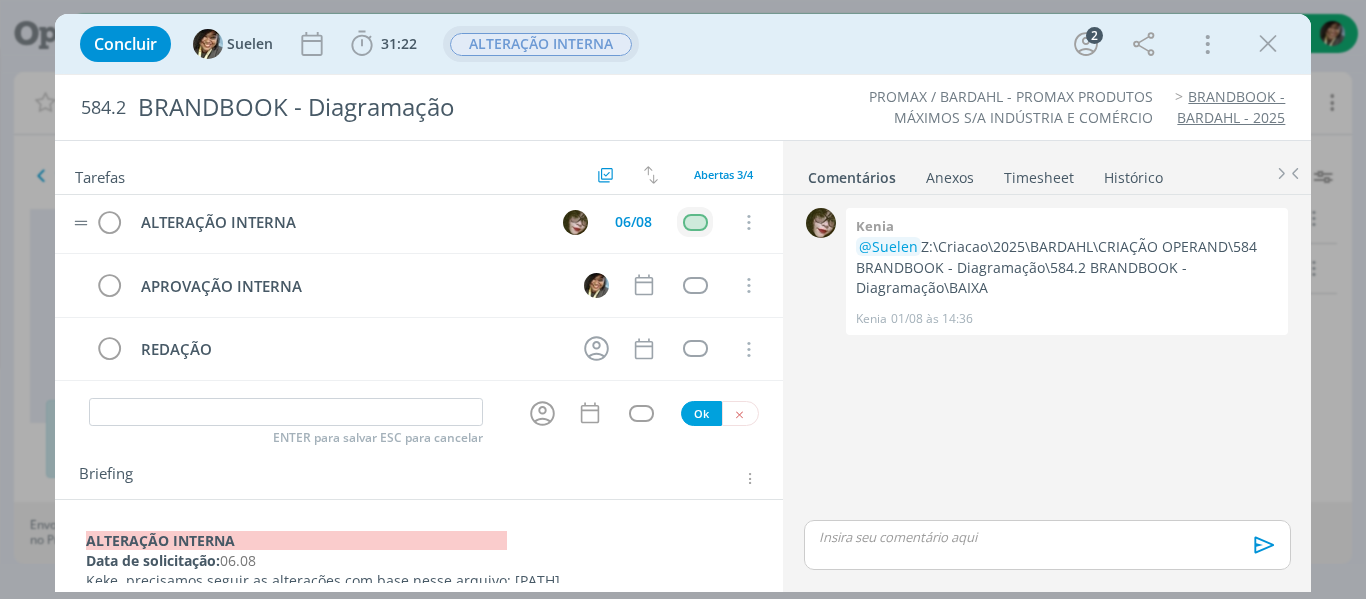 scroll, scrollTop: 0, scrollLeft: 0, axis: both 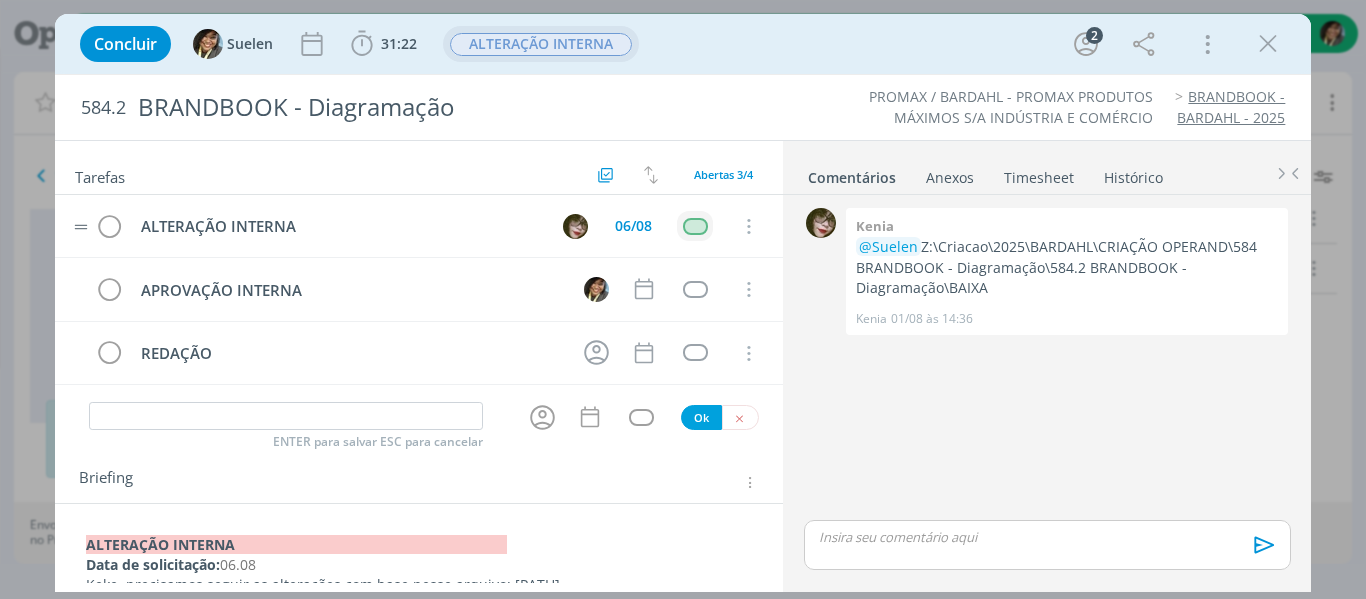 drag, startPoint x: 1281, startPoint y: 51, endPoint x: 1177, endPoint y: 3, distance: 114.54257 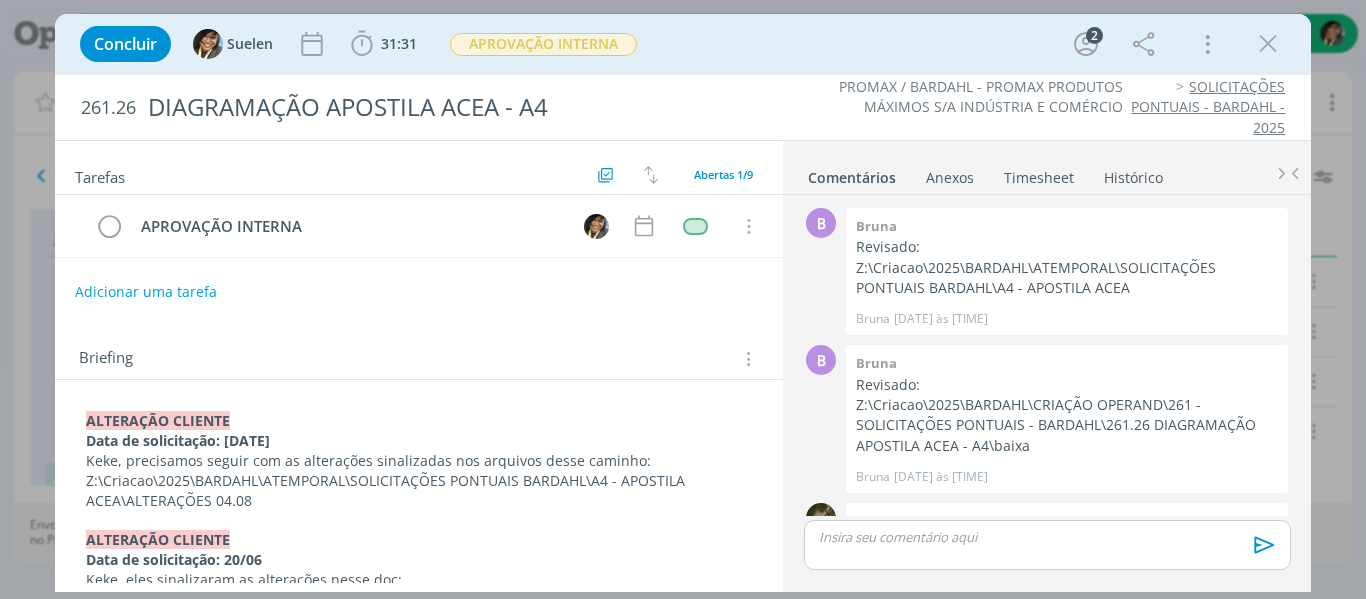scroll, scrollTop: 0, scrollLeft: 0, axis: both 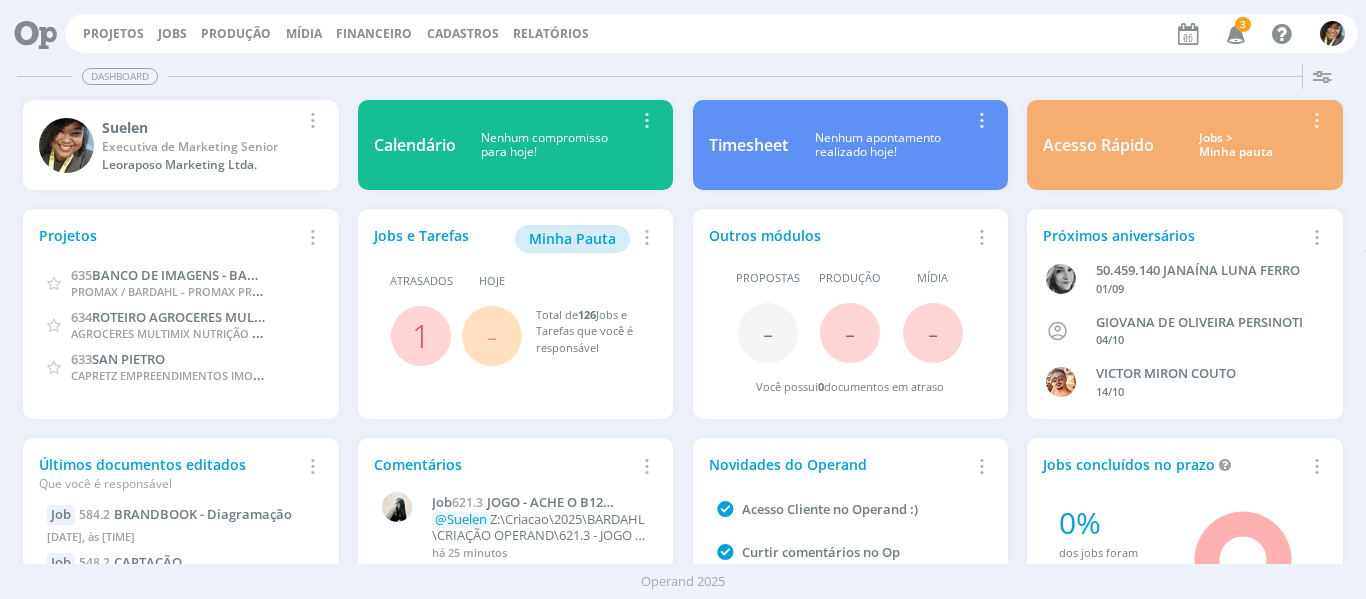 click at bounding box center [1236, 33] 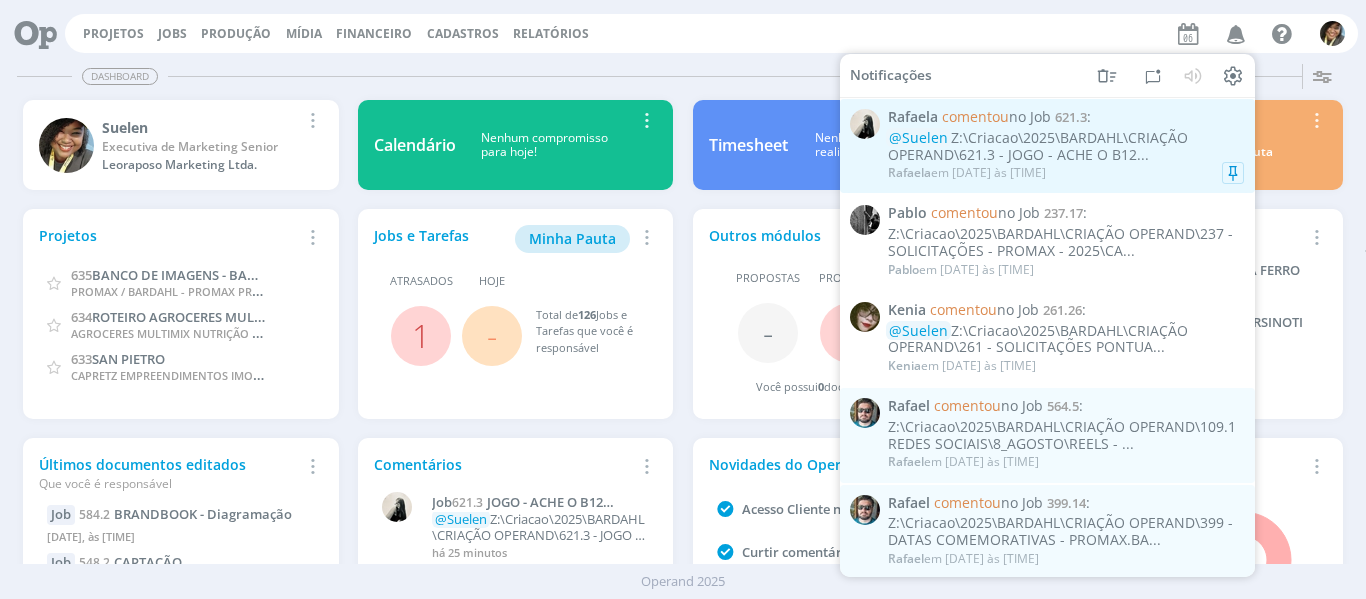 click on "@[USER]  Z:\Criacao\2025\BARDAHL\CRIAÇÃO OPERAND\621.3 - JOGO - ACHE O B12..." at bounding box center [1066, 147] 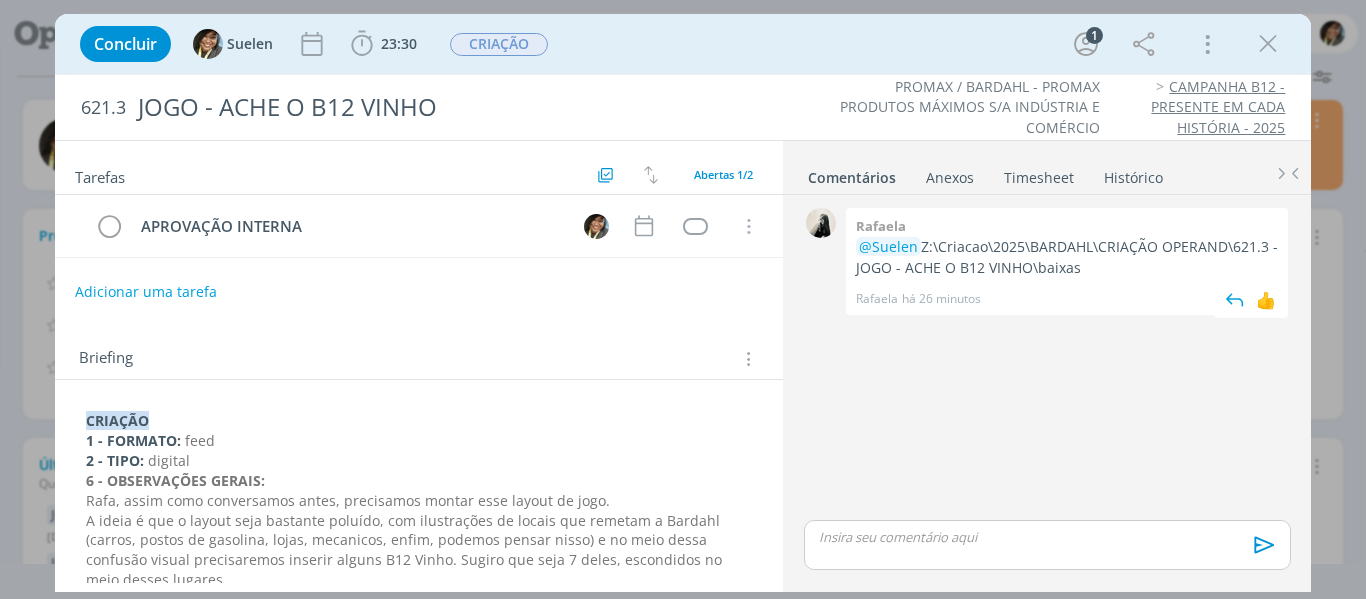 drag, startPoint x: 1080, startPoint y: 267, endPoint x: 917, endPoint y: 247, distance: 164.22241 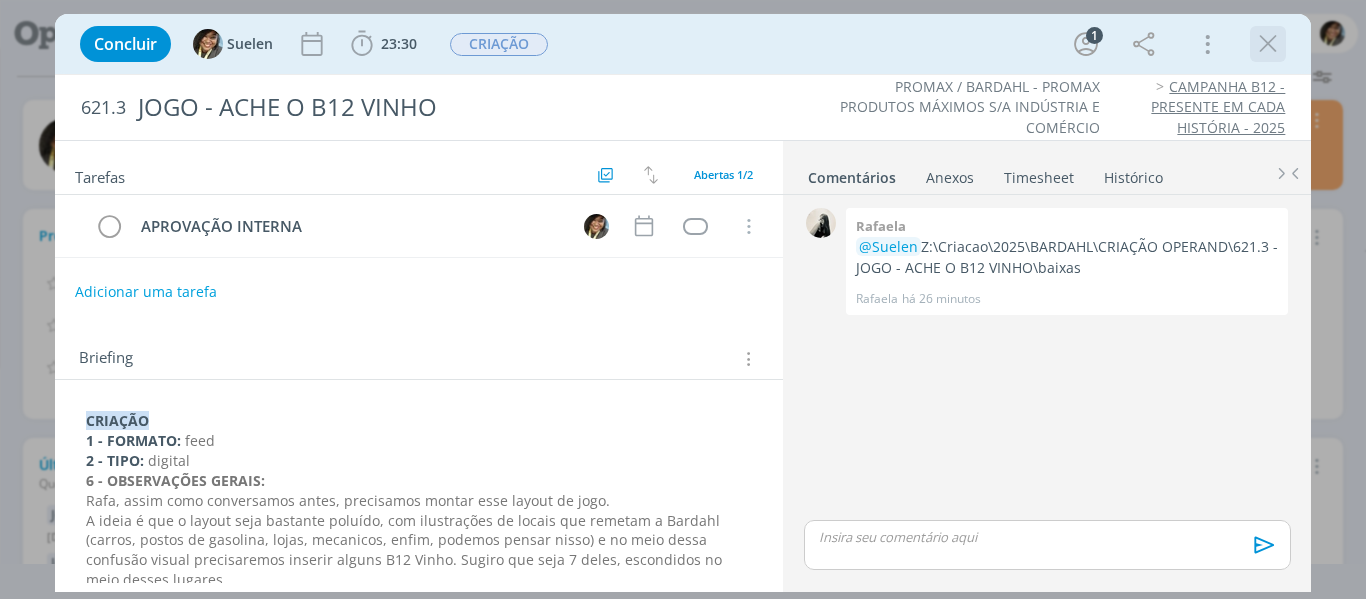 click at bounding box center [1268, 44] 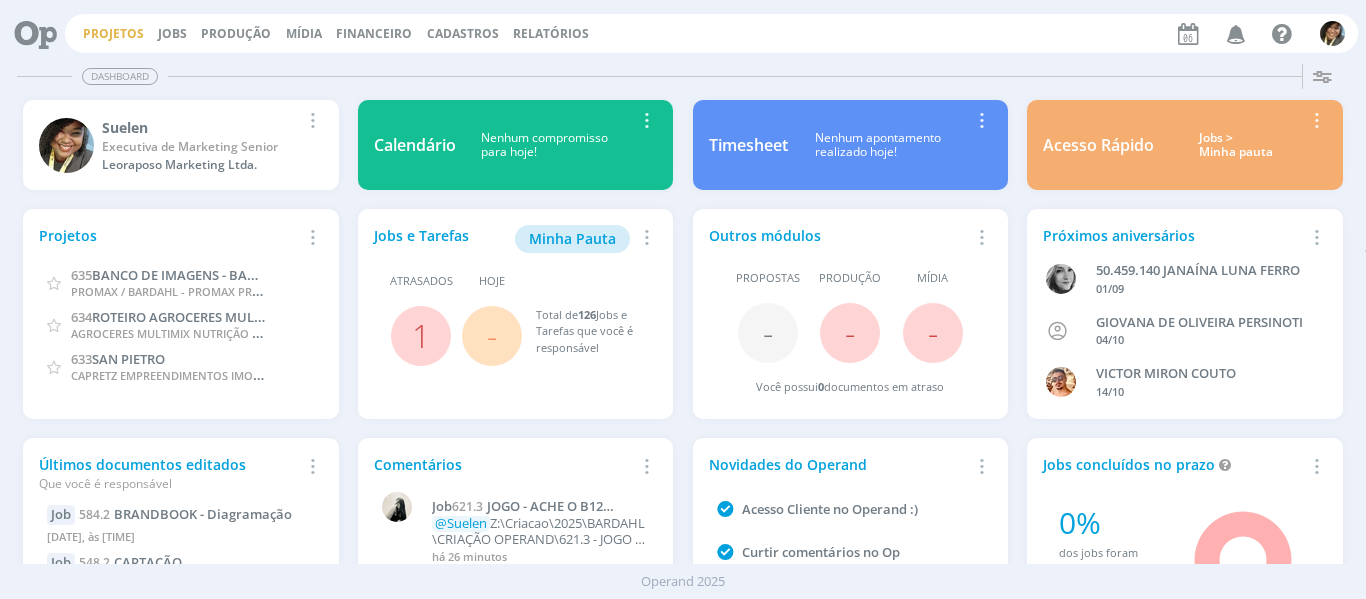 click on "Projetos" at bounding box center (113, 33) 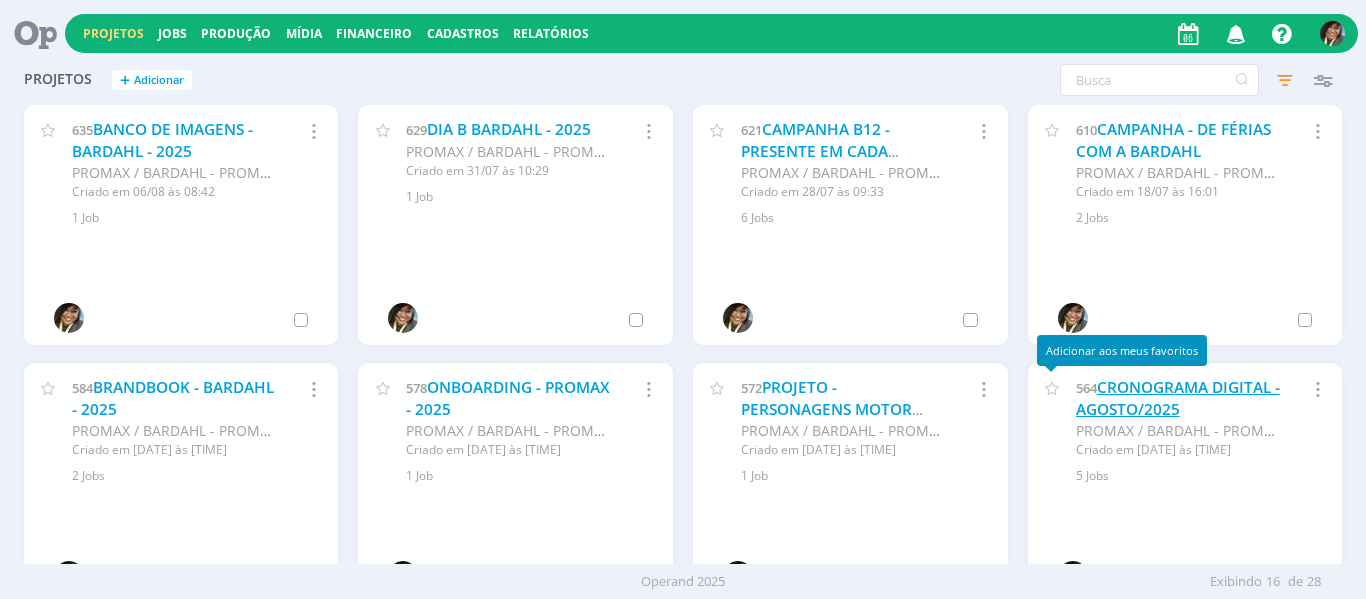 click on "CRONOGRAMA DIGITAL - AGOSTO/2025" at bounding box center (1178, 398) 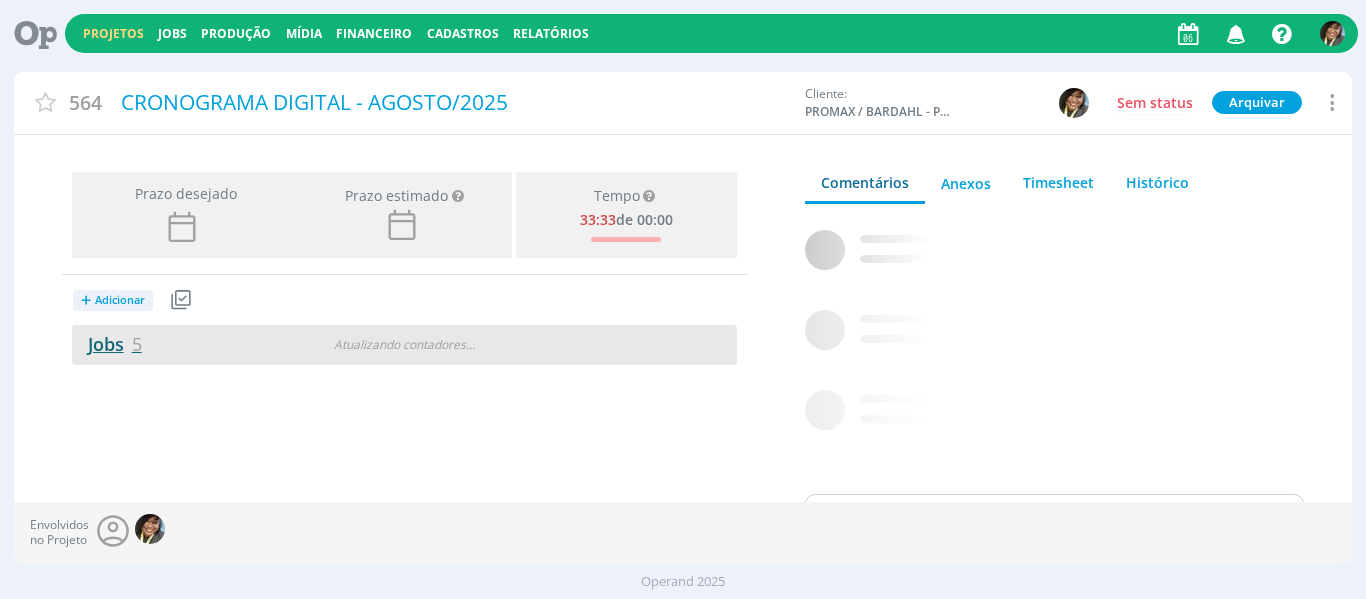 click on "5" at bounding box center (137, 344) 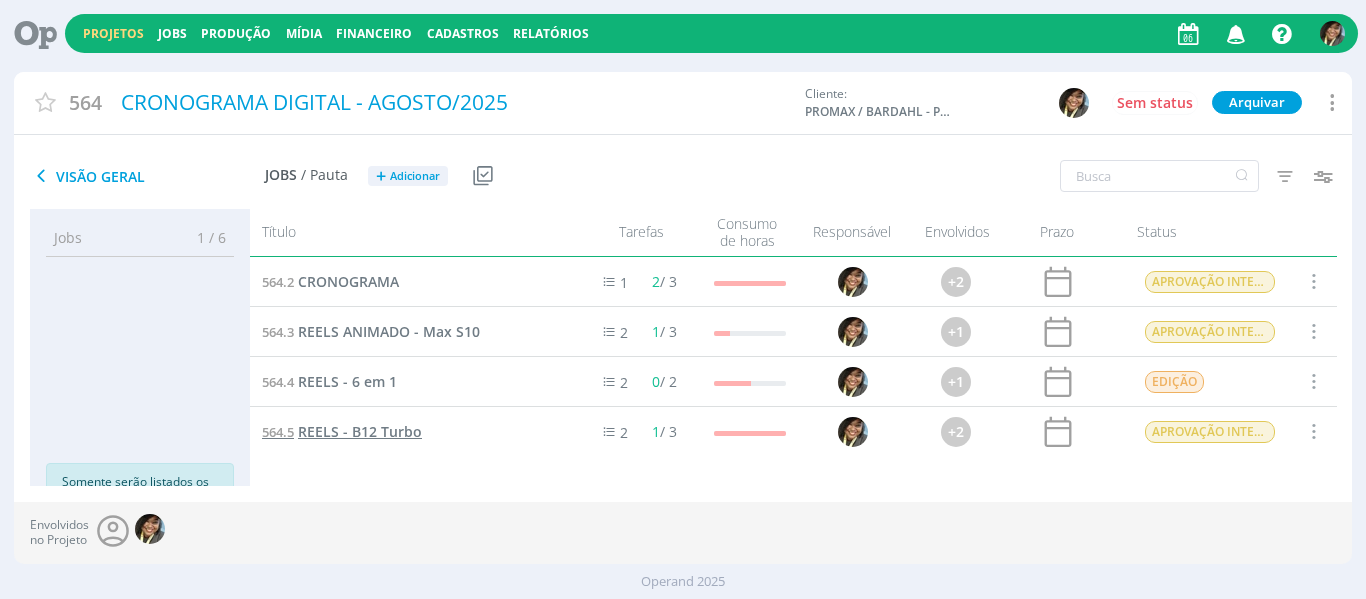 scroll, scrollTop: 60, scrollLeft: 0, axis: vertical 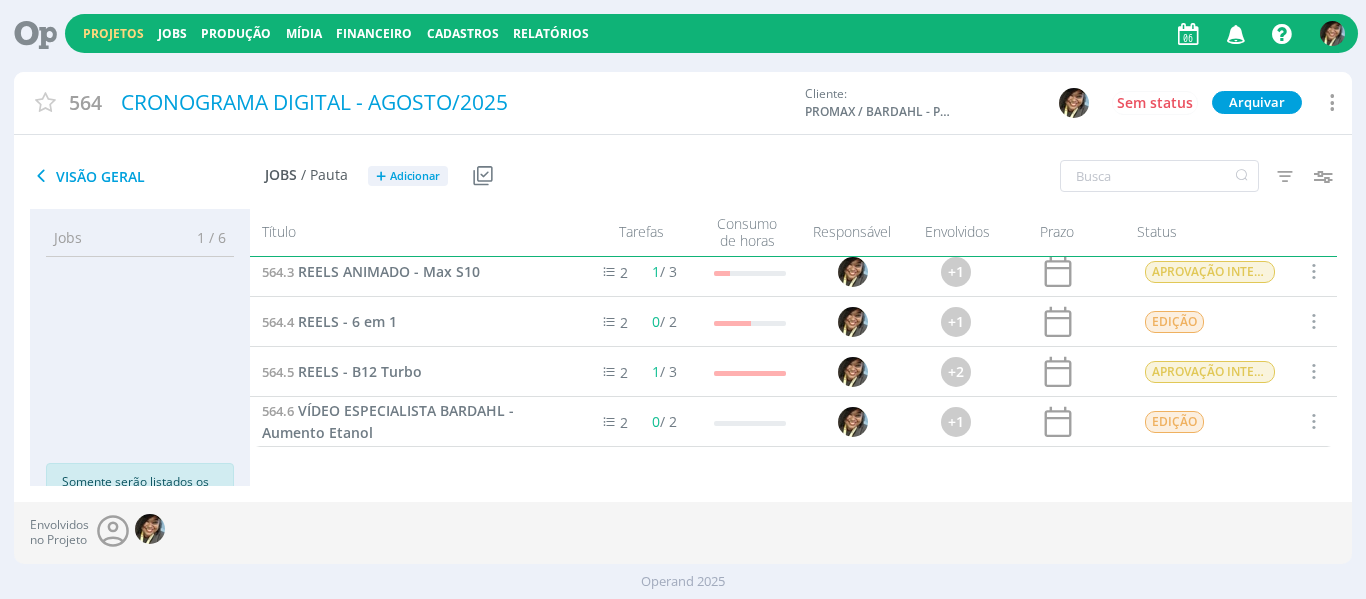 click on "Título
Tarefas
Consumo   de horas
Responsável
Envolvidos
Prazo
Status" at bounding box center [794, 233] 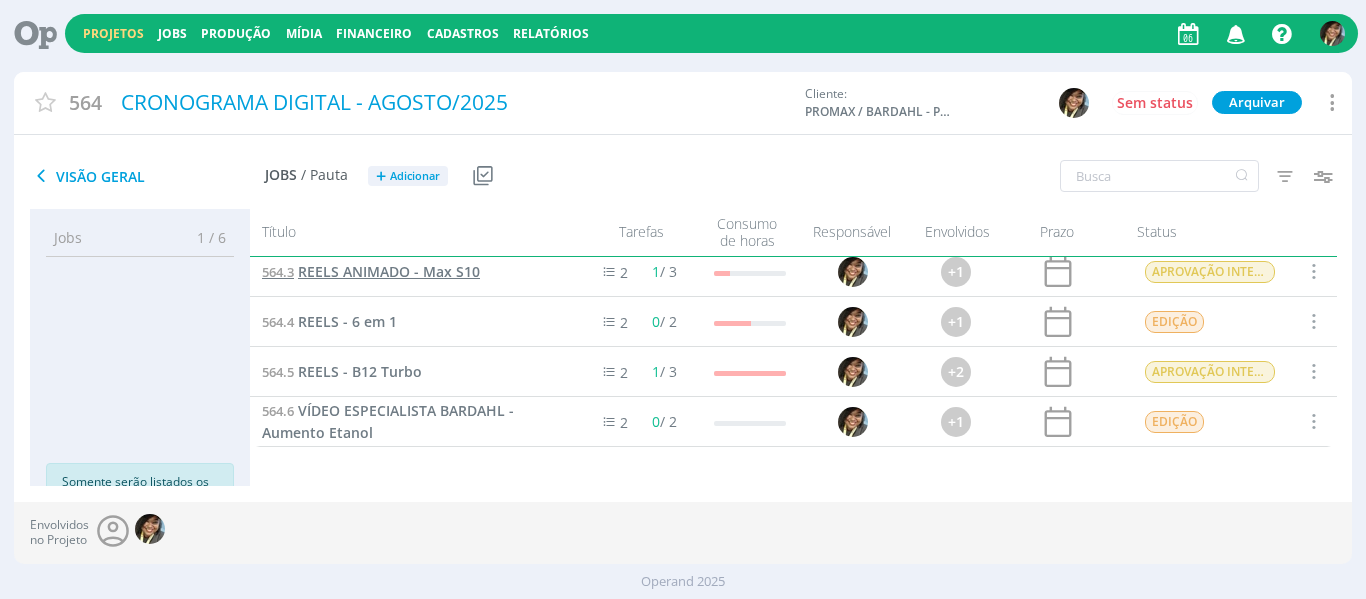 click on "REELS ANIMADO - Max S10" at bounding box center (389, 271) 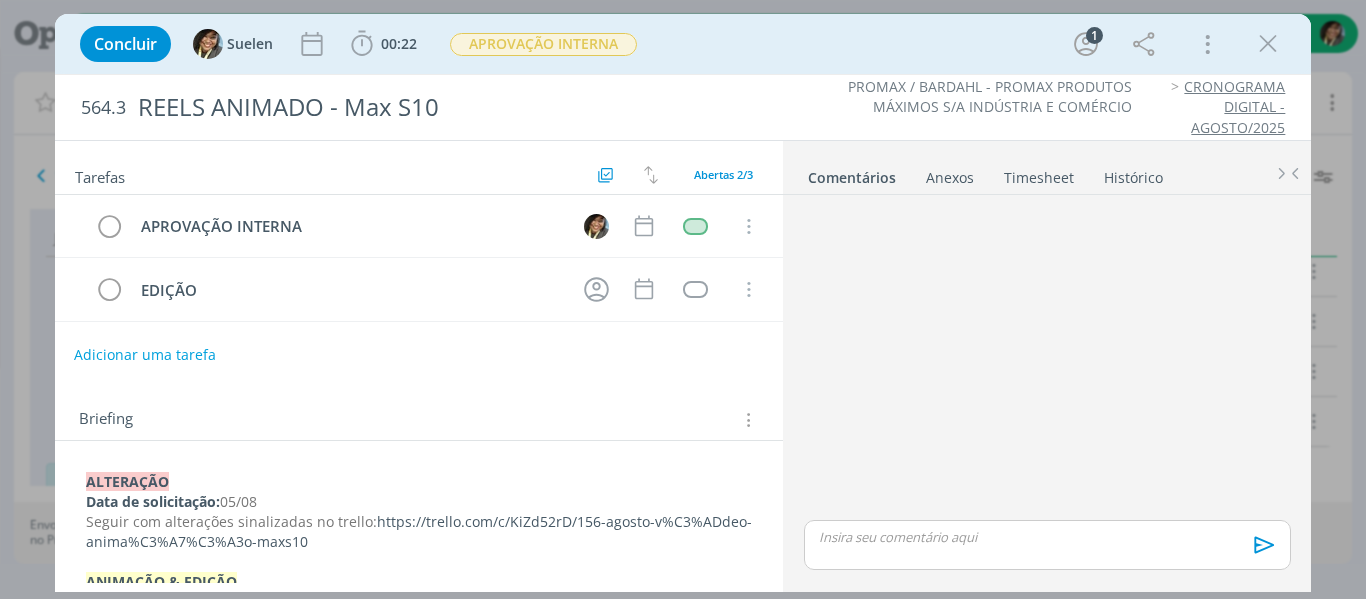 click on "Adicionar uma tarefa" at bounding box center [145, 355] 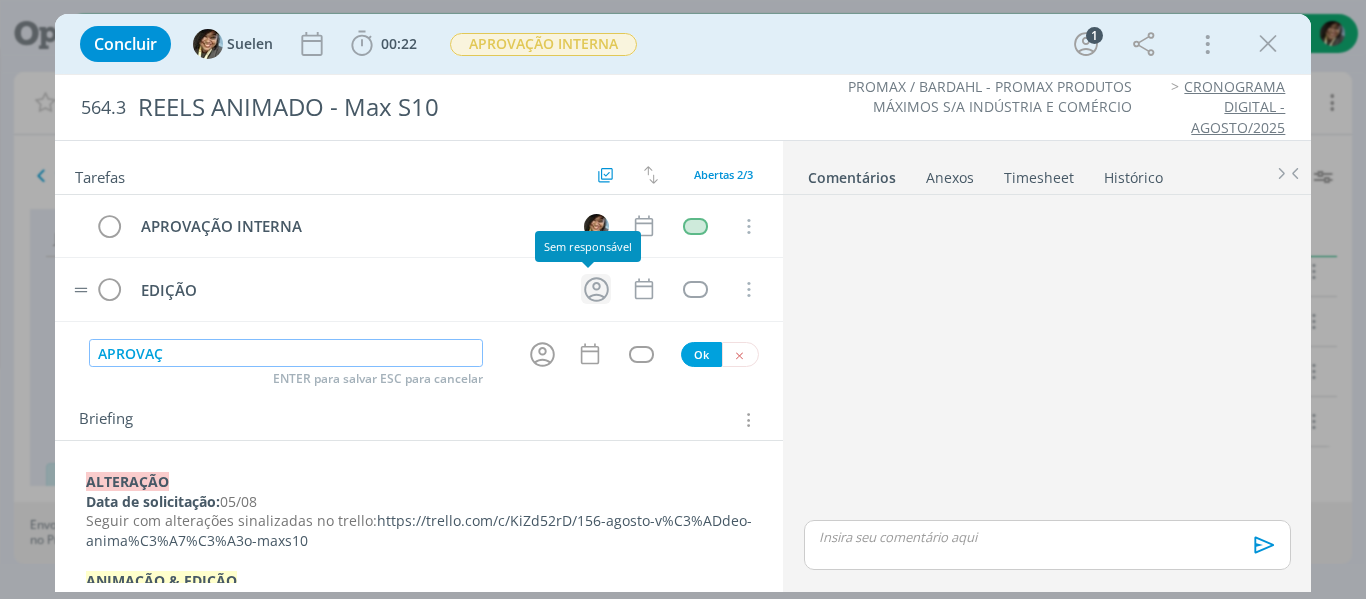 click 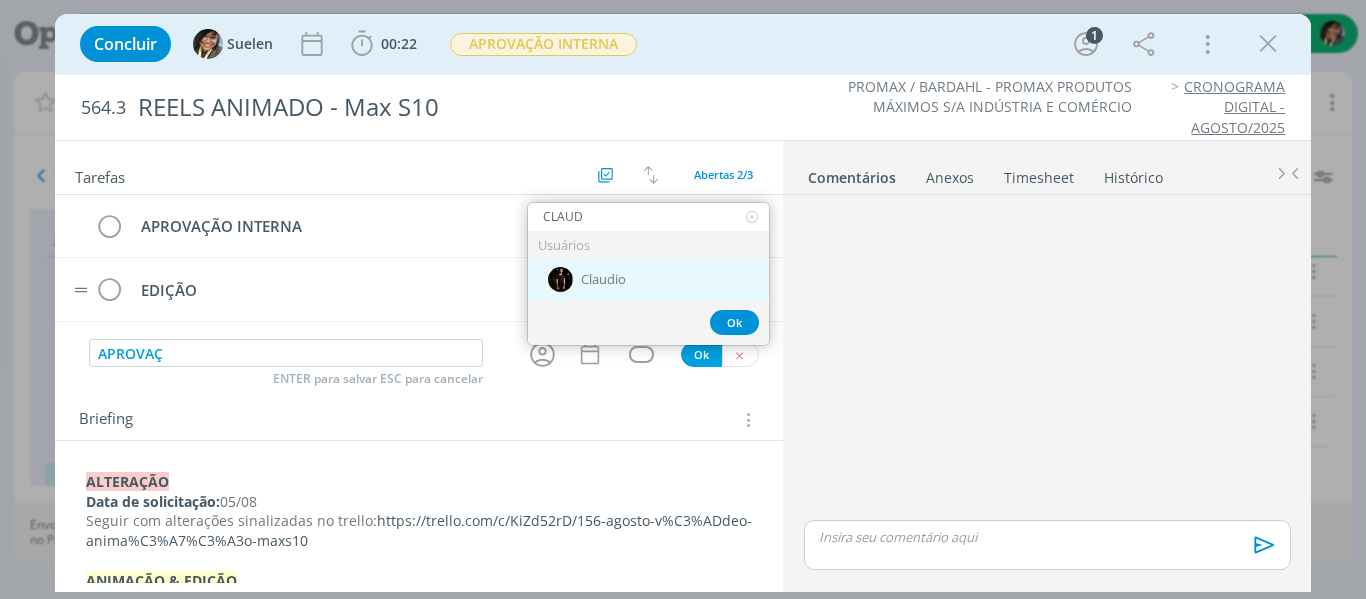 type on "CLAUD" 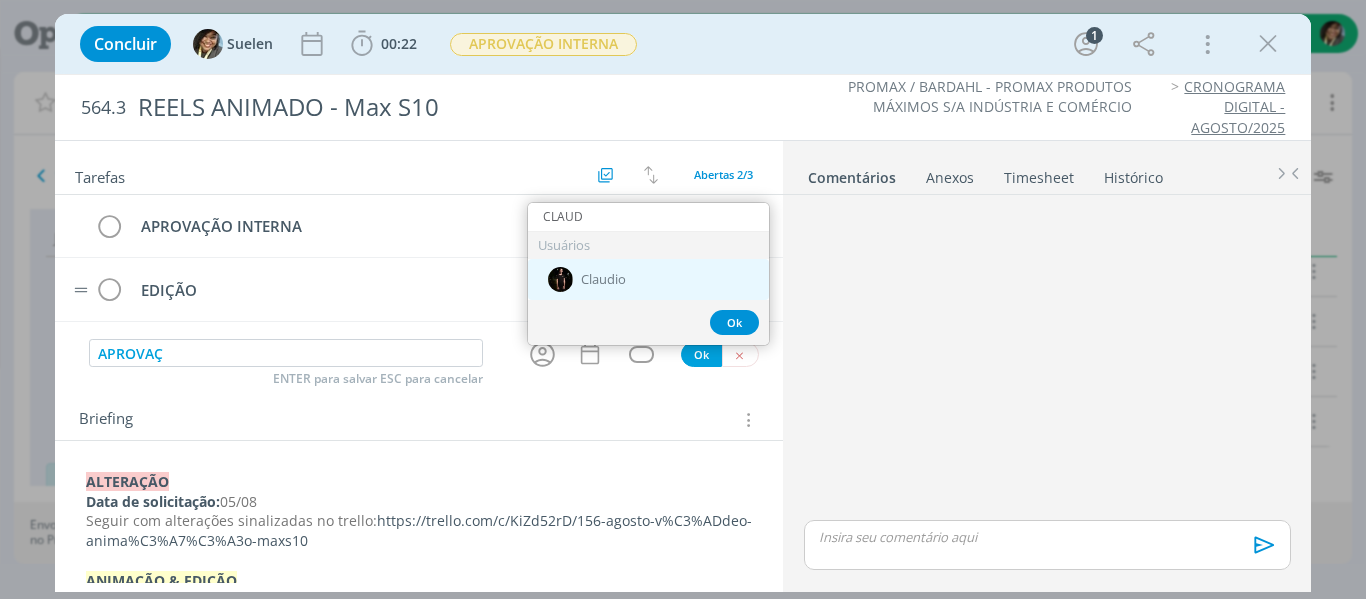 click on "Claudio" at bounding box center [648, 279] 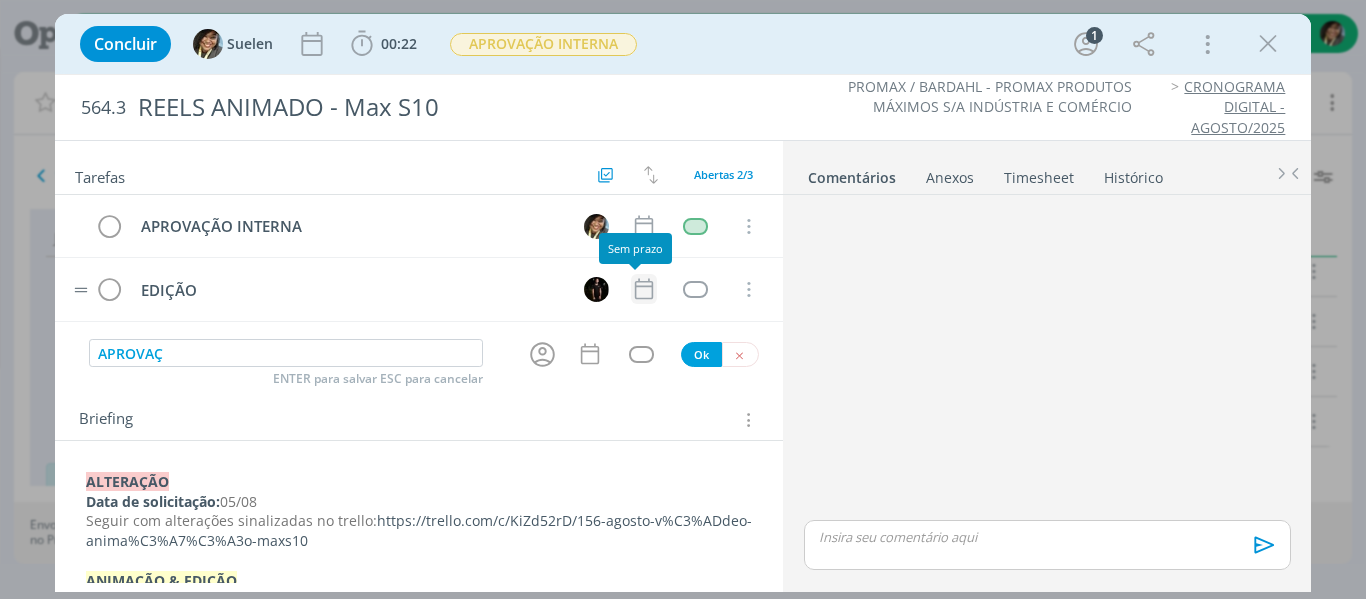 click 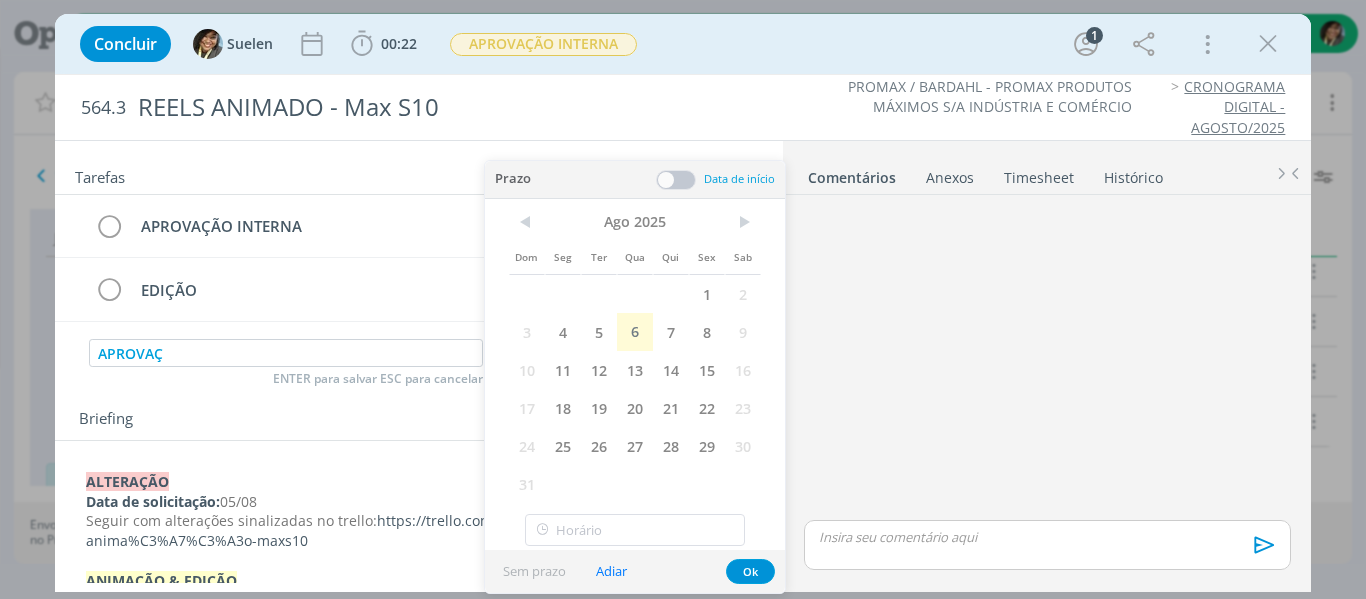 drag, startPoint x: 647, startPoint y: 377, endPoint x: 721, endPoint y: 496, distance: 140.13208 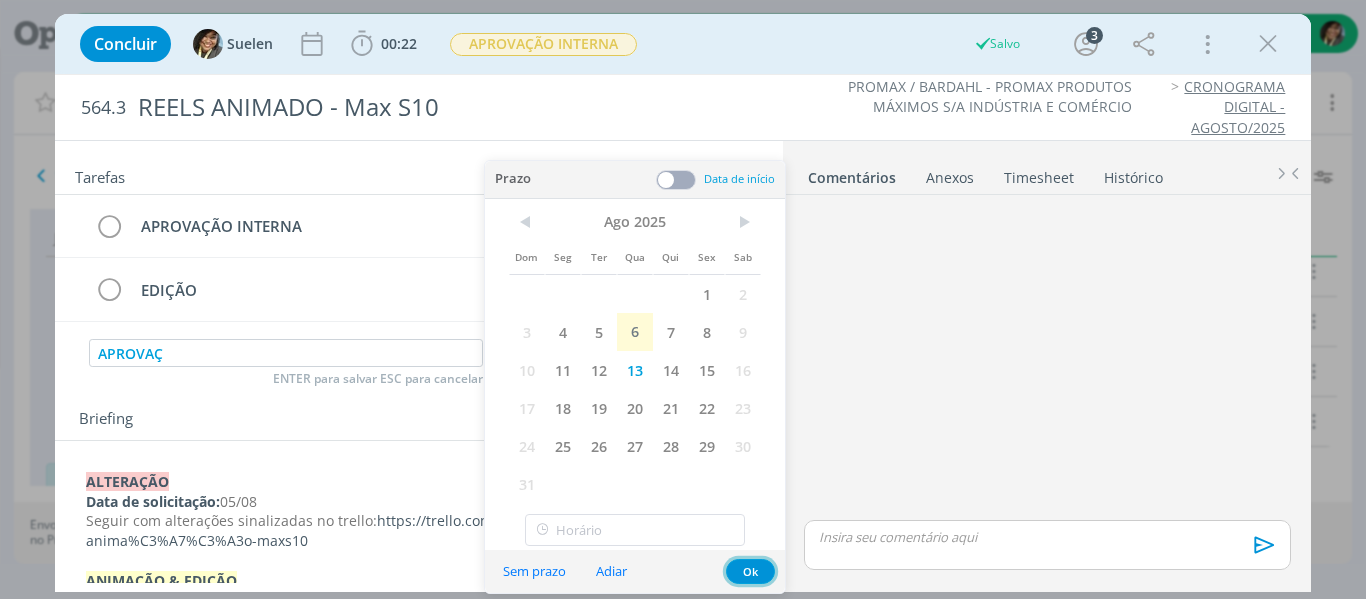 click on "Ok" at bounding box center [750, 571] 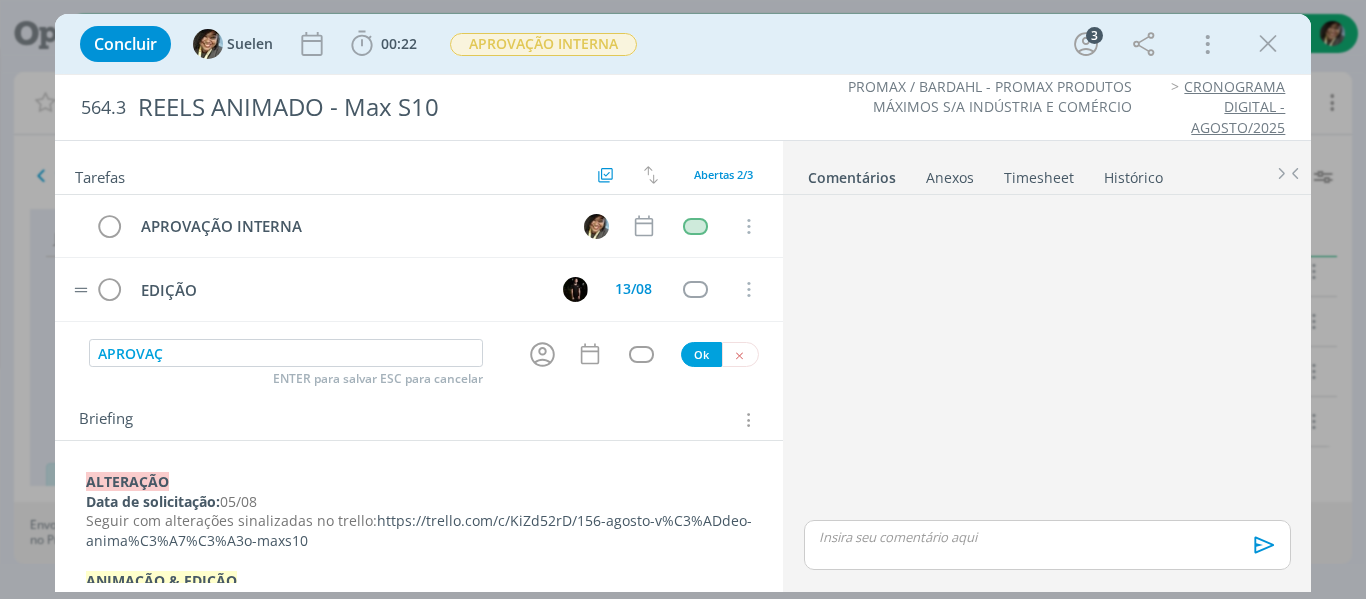type 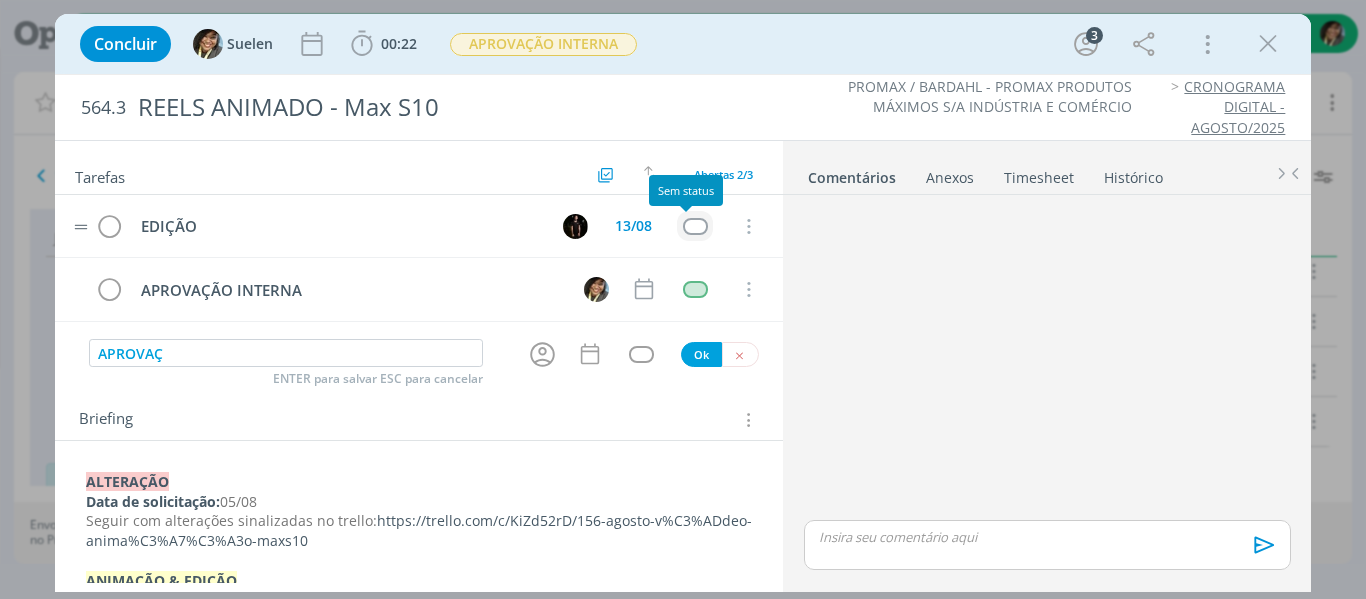 click at bounding box center [695, 226] 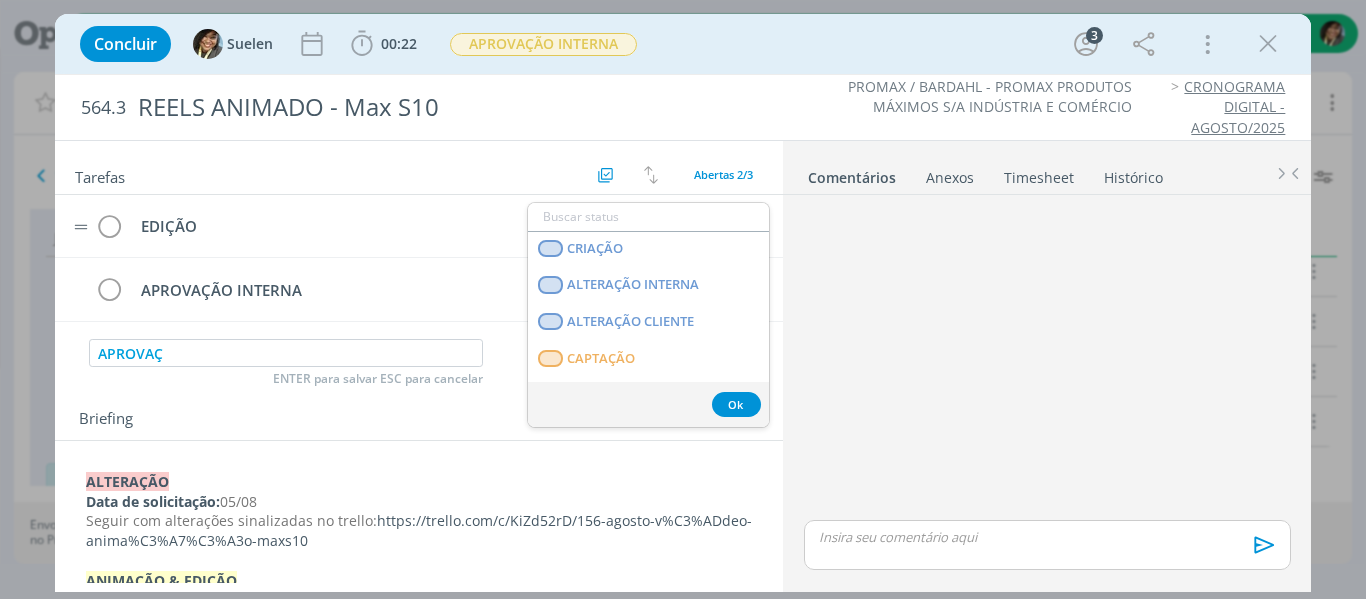 scroll, scrollTop: 510, scrollLeft: 0, axis: vertical 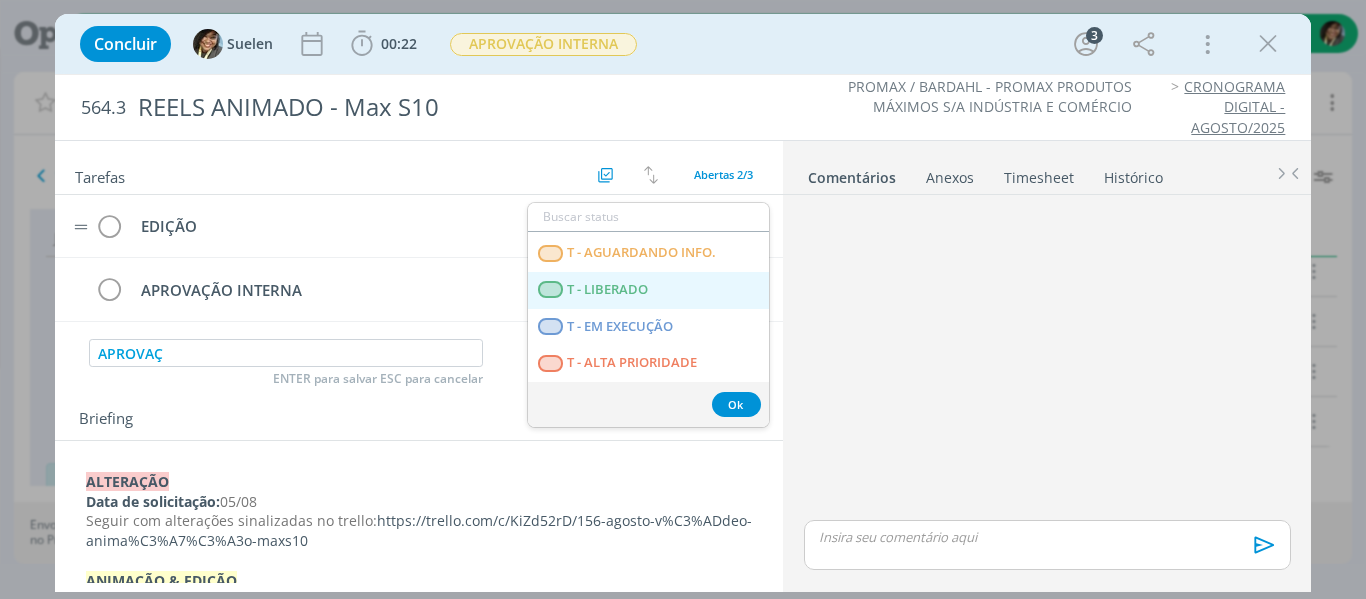 click on "T - LIBERADO" at bounding box center (648, 290) 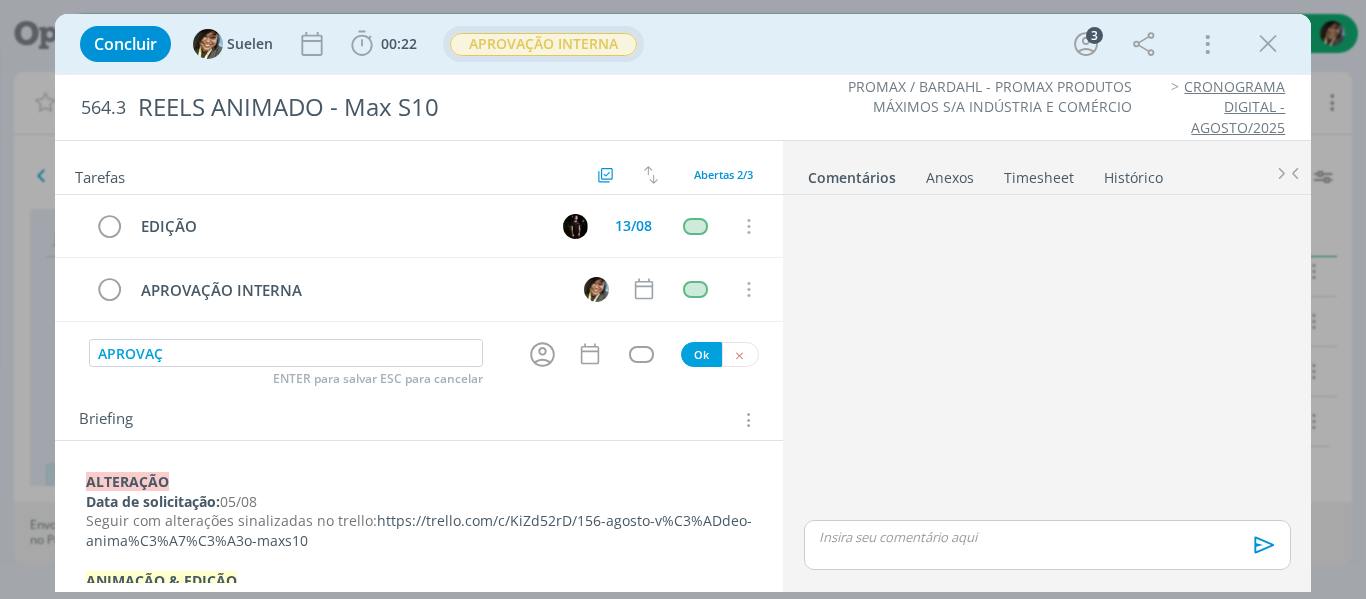 click on "APROVAÇÃO INTERNA" at bounding box center [543, 44] 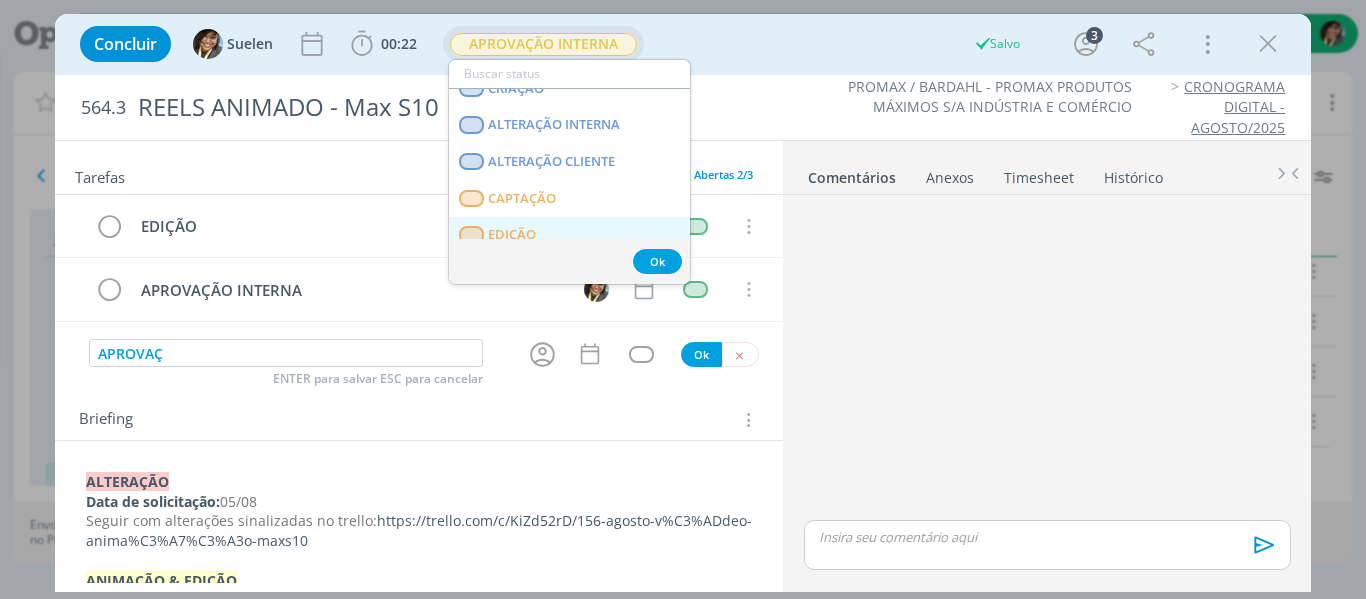 scroll, scrollTop: 200, scrollLeft: 0, axis: vertical 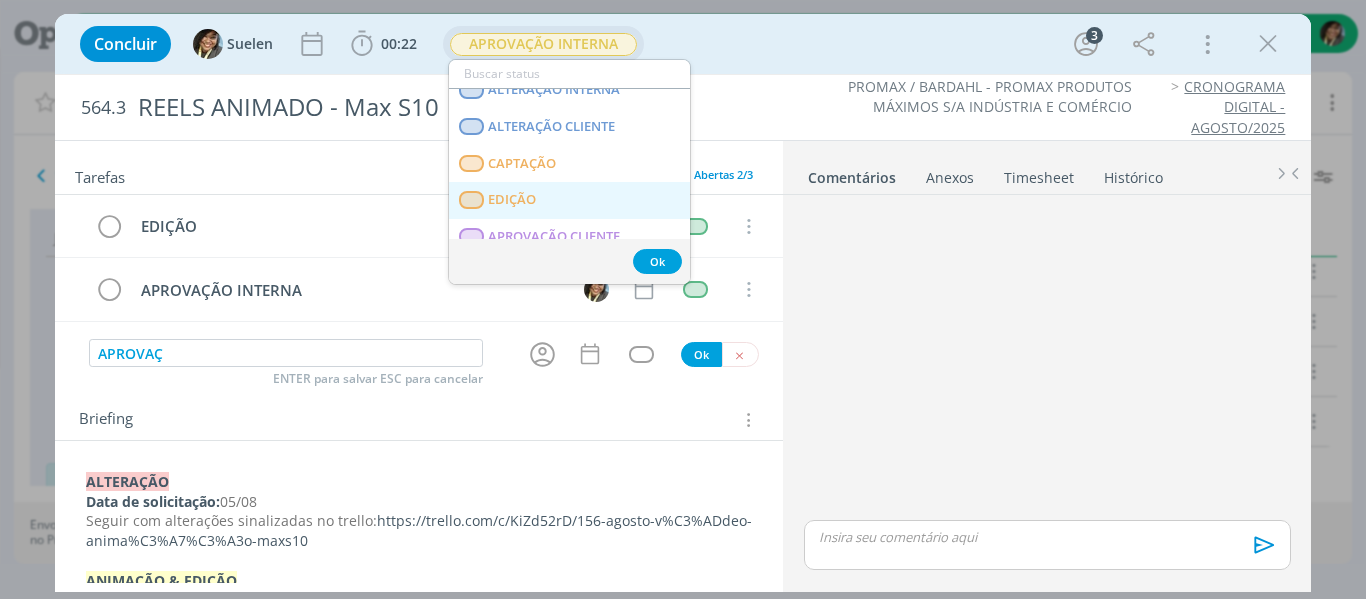 click on "EDIÇÃO" at bounding box center [569, 200] 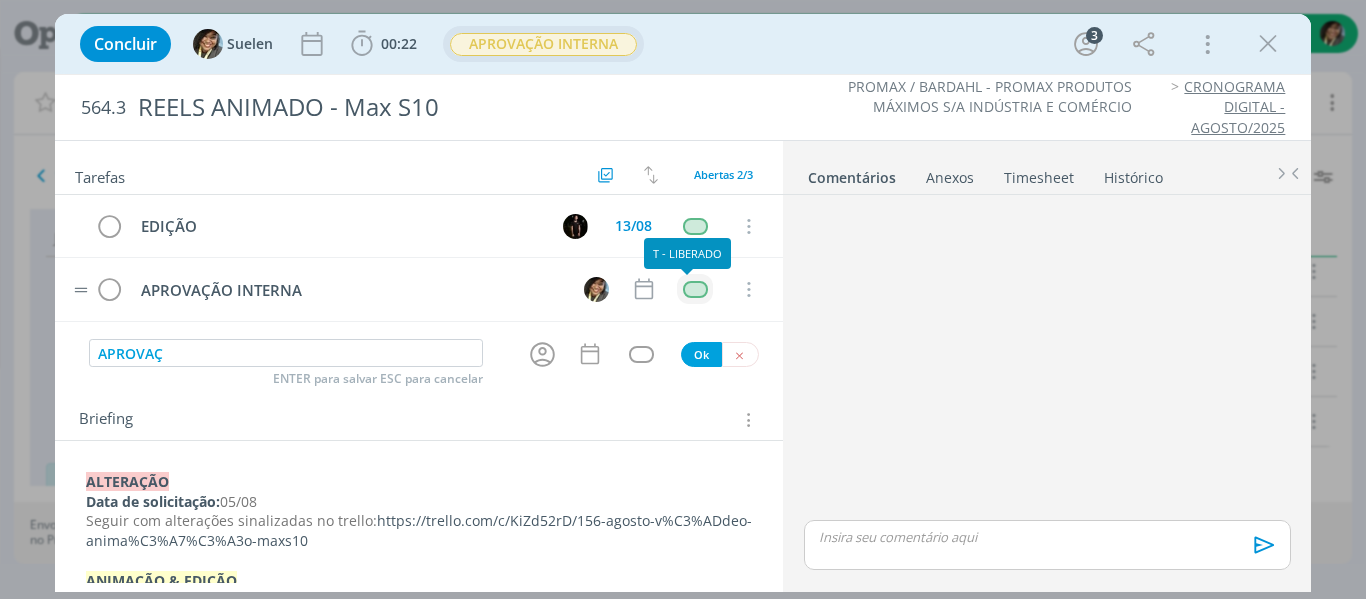 click at bounding box center (695, 289) 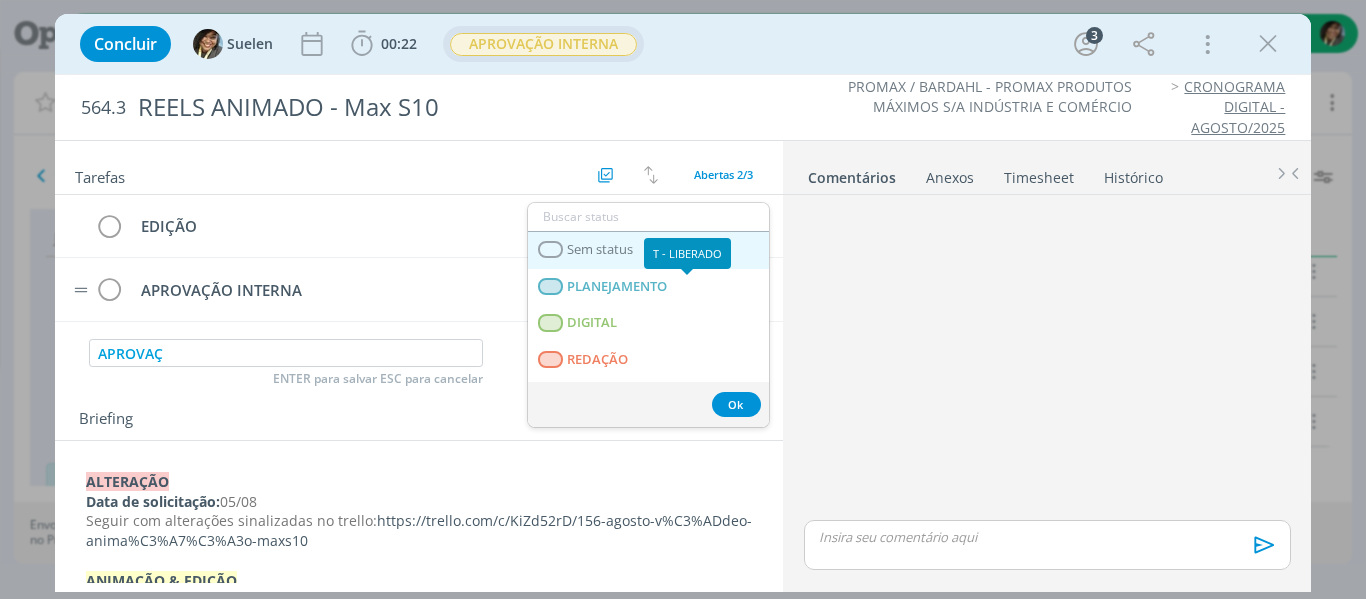 click on "Sem status" at bounding box center (600, 250) 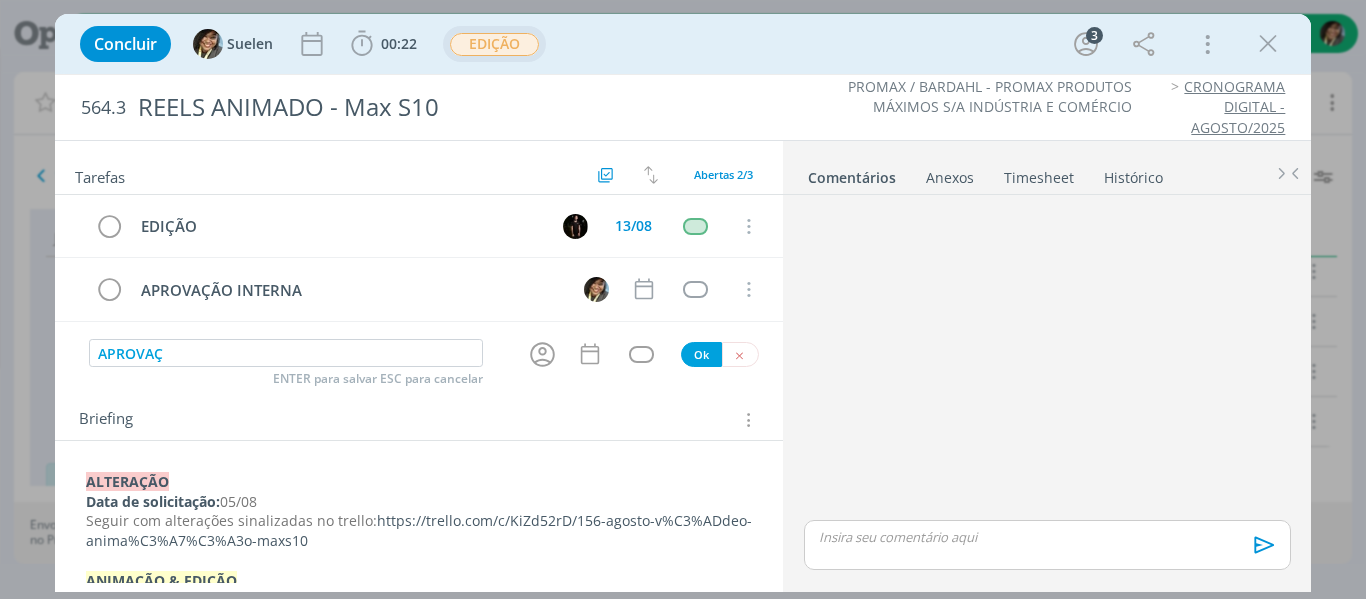 drag, startPoint x: 892, startPoint y: 304, endPoint x: 528, endPoint y: 340, distance: 365.77588 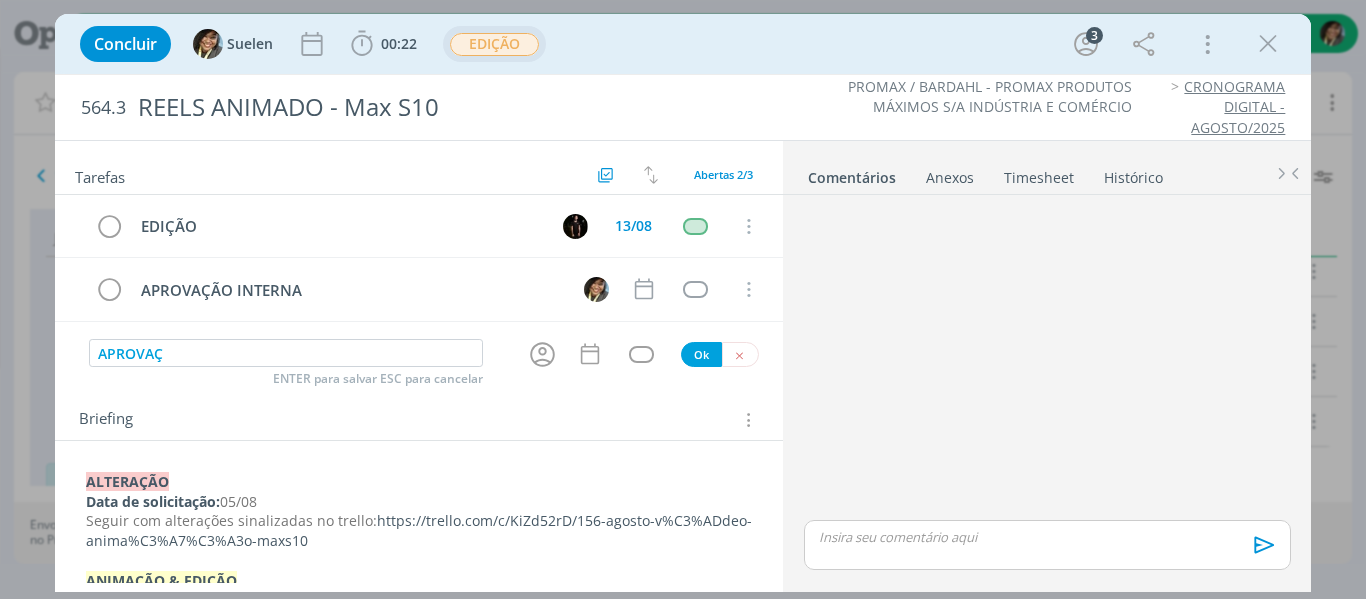 click at bounding box center [1047, 359] 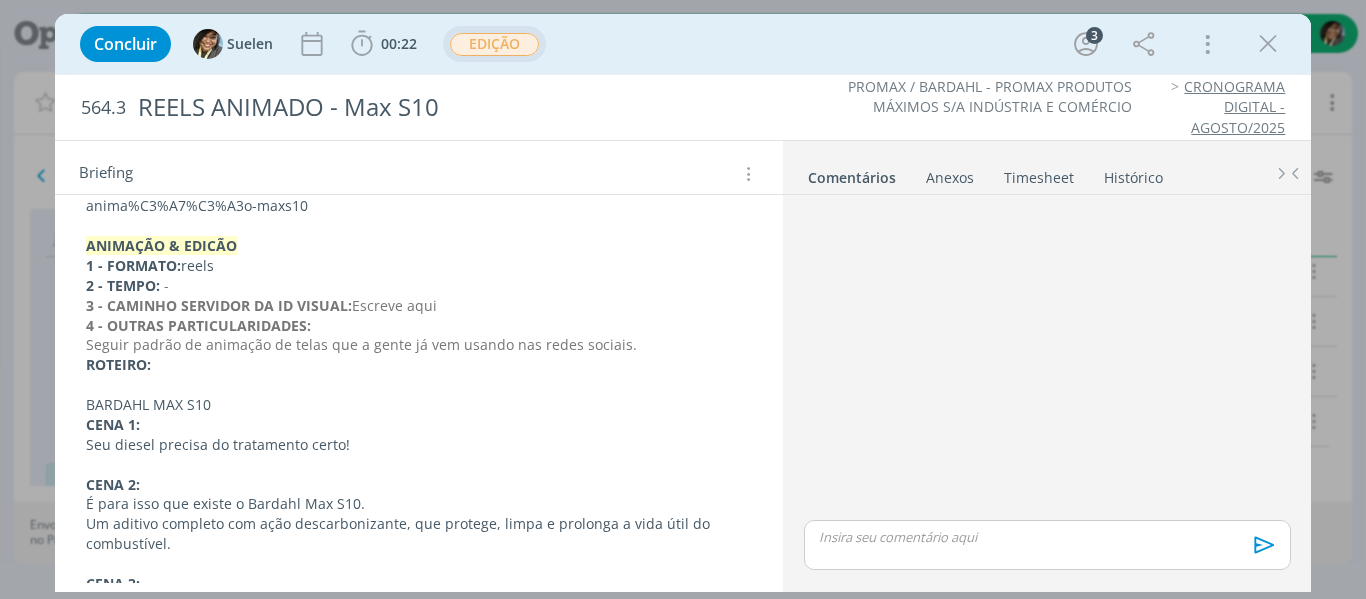 scroll, scrollTop: 300, scrollLeft: 0, axis: vertical 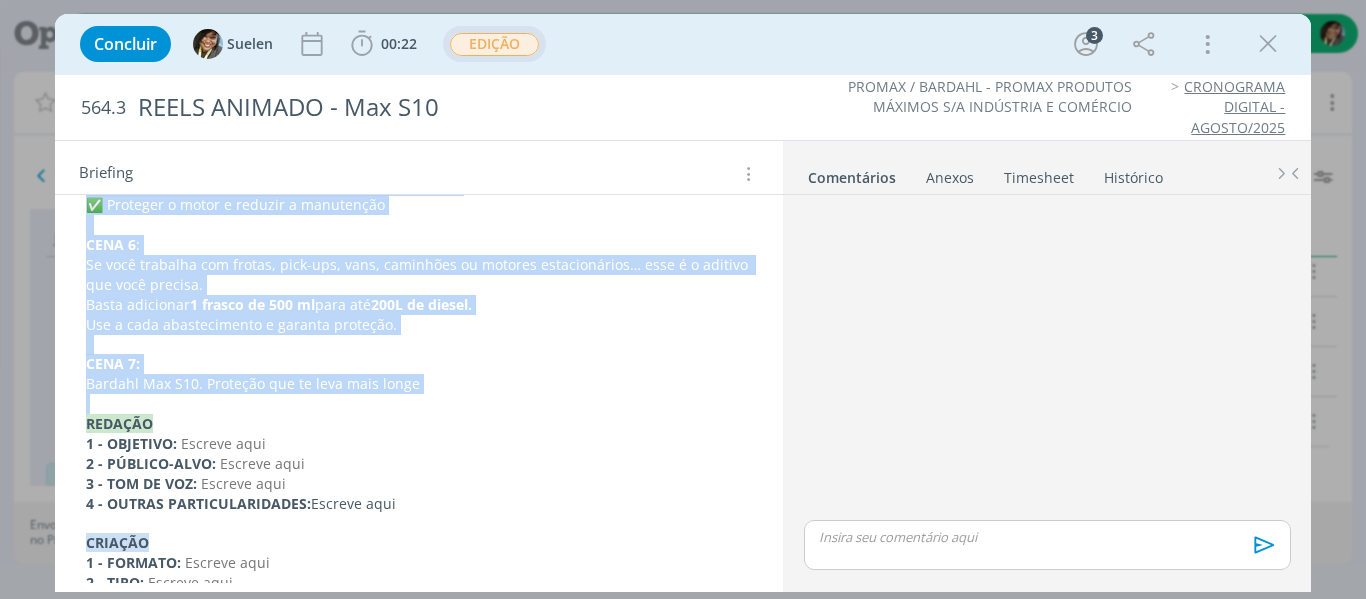 drag, startPoint x: 83, startPoint y: 280, endPoint x: 453, endPoint y: 409, distance: 391.84308 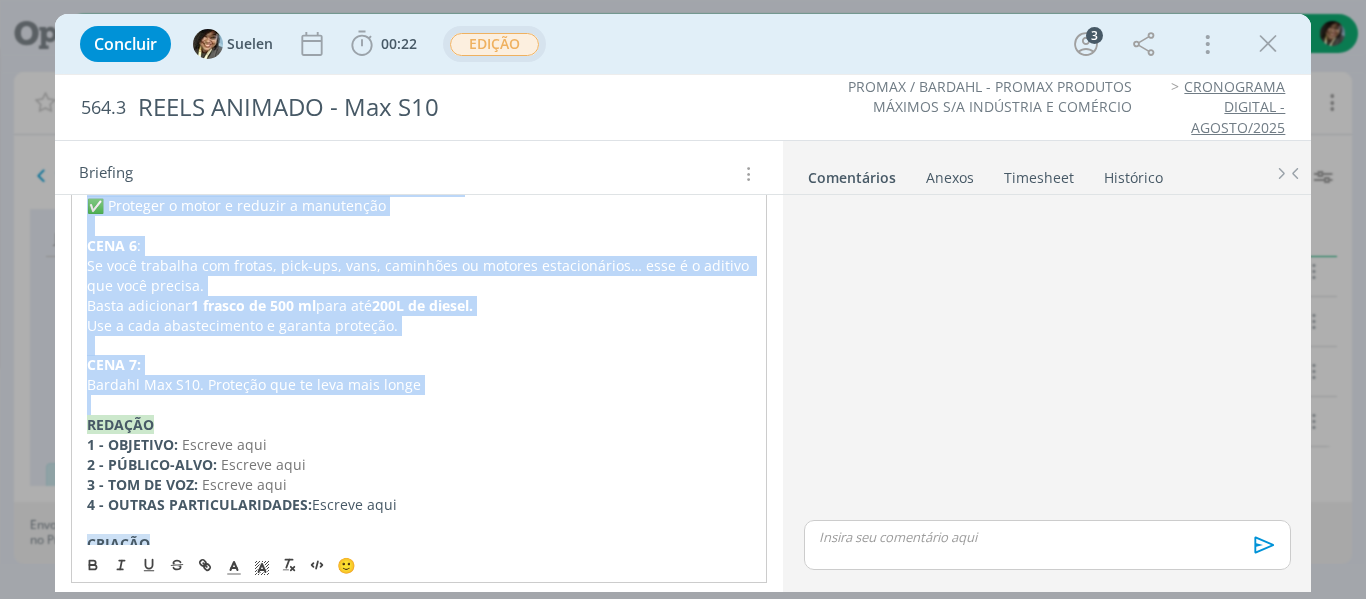 type 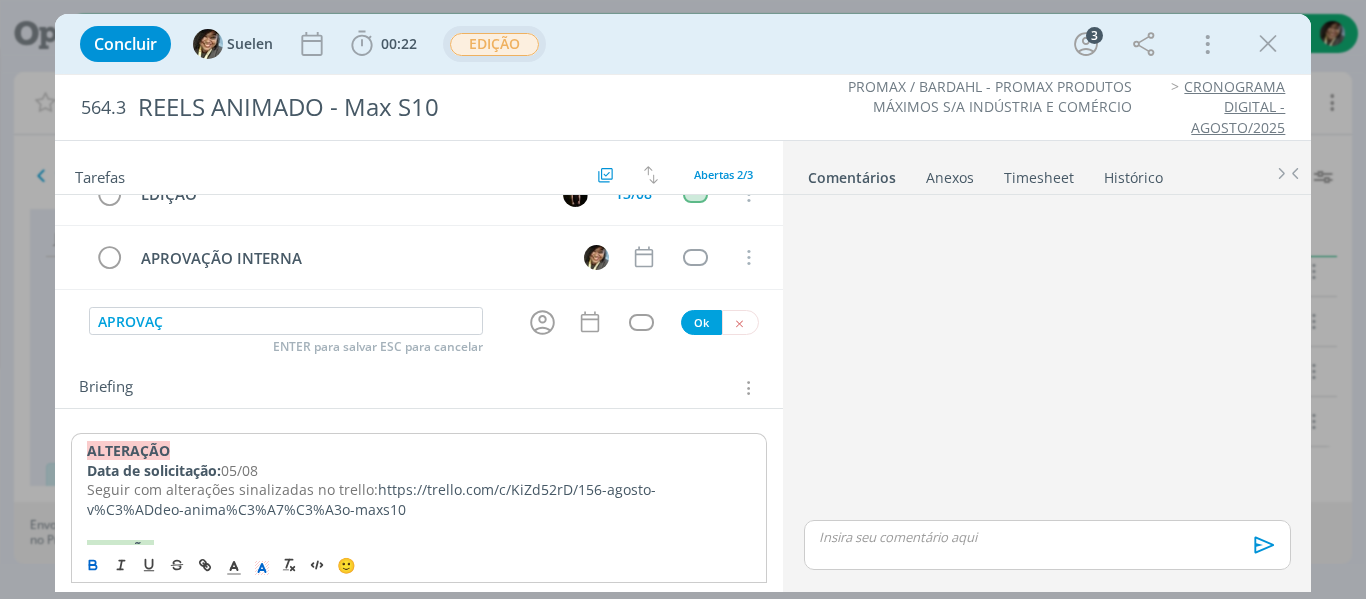 scroll, scrollTop: 31, scrollLeft: 0, axis: vertical 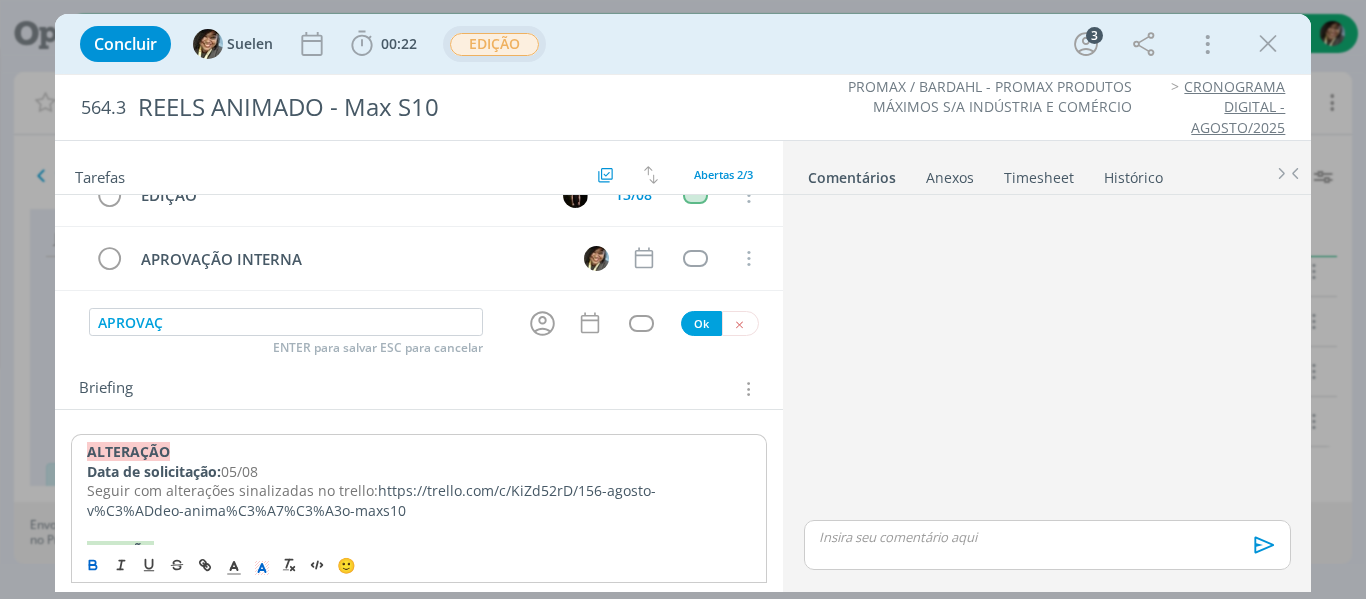 click on "﻿ALTERAÇÃO Data de solicitação:  05/08 Seguir com alterações sinalizadas no trello:  https://trello.com/c/KiZd52rD/156-agosto-v%C3%ADdeo-anima%C3%A7%C3%A3o-maxs10 REDAÇÃO 1 - OBJETIVO:    Escreve aqui 2 - PÚBLICO-ALVO:    Escreve aqui 3 - TOM DE VOZ:    Escreve aqui 4 - OUTRAS PARTICULARIDADES:  Escreve aqui CRIAÇÃO 1 - FORMATO:   Escreve aqui 2 - TIPO:   Escreve aqui 3 - CAMINHO SERVIDOR:  Escreve aqui 4 - CONTEÚDO VISUAL OBRIGATÓRIO:  Escreve aqui 5 - CONTEÚDO DE TEXTO:   Escreve aqui 6 - OBSERVAÇÕES GERAIS:  Escreve aqui ﻿ALTERAÇÃO Data de solicitação:  Escreva aqui (alterações em tópicos numéricos)" at bounding box center (419, 670) 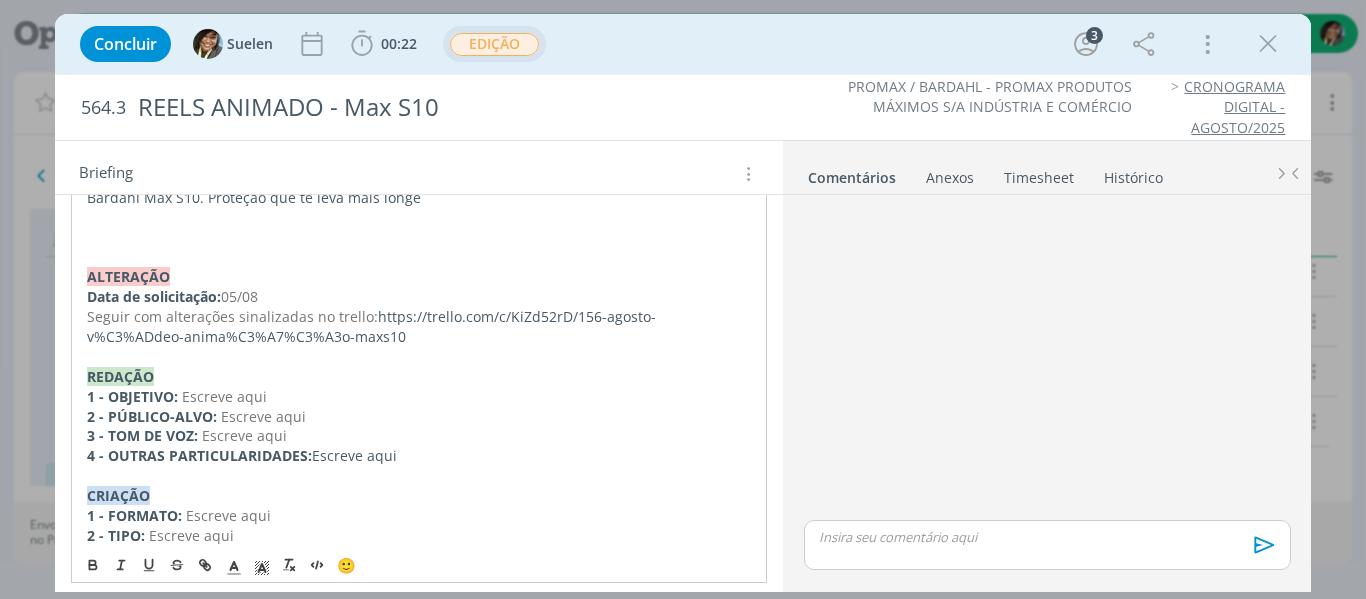 scroll, scrollTop: 1200, scrollLeft: 0, axis: vertical 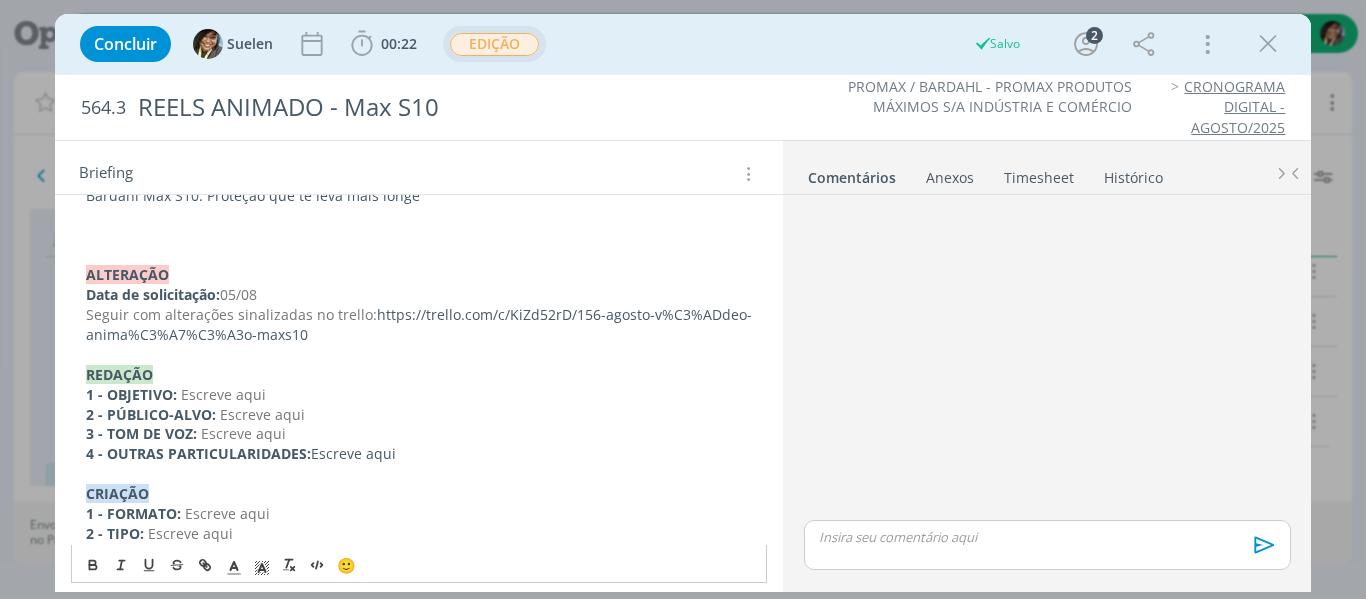 click at bounding box center (419, 236) 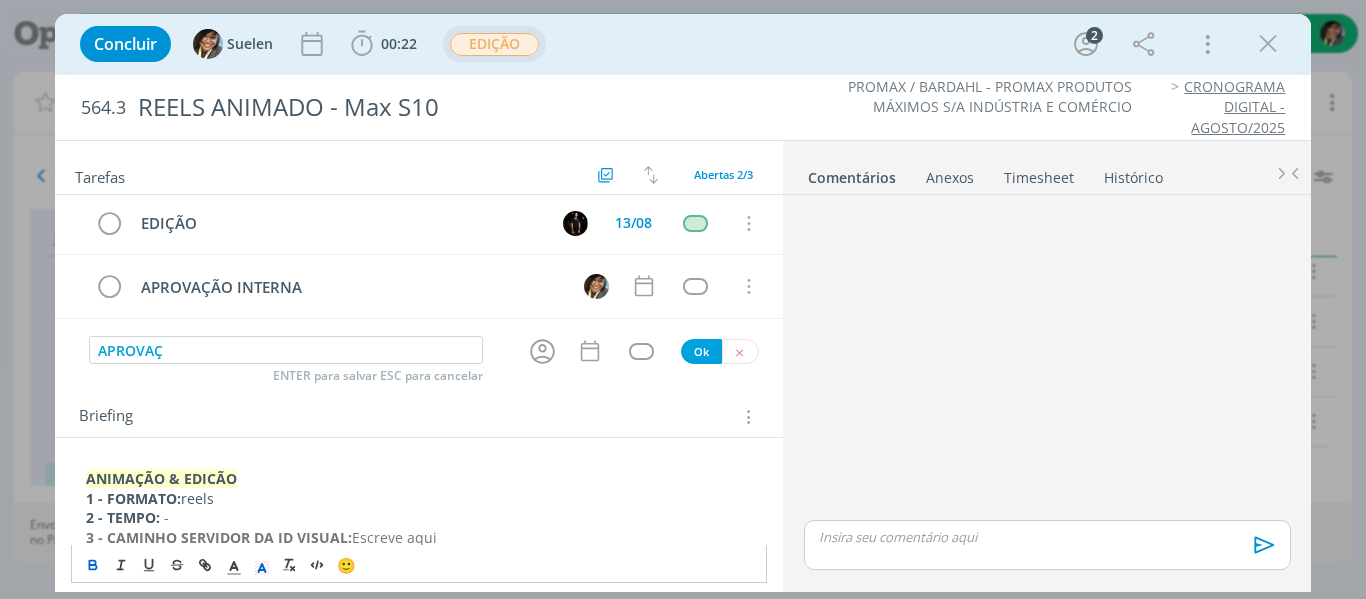 scroll, scrollTop: 0, scrollLeft: 0, axis: both 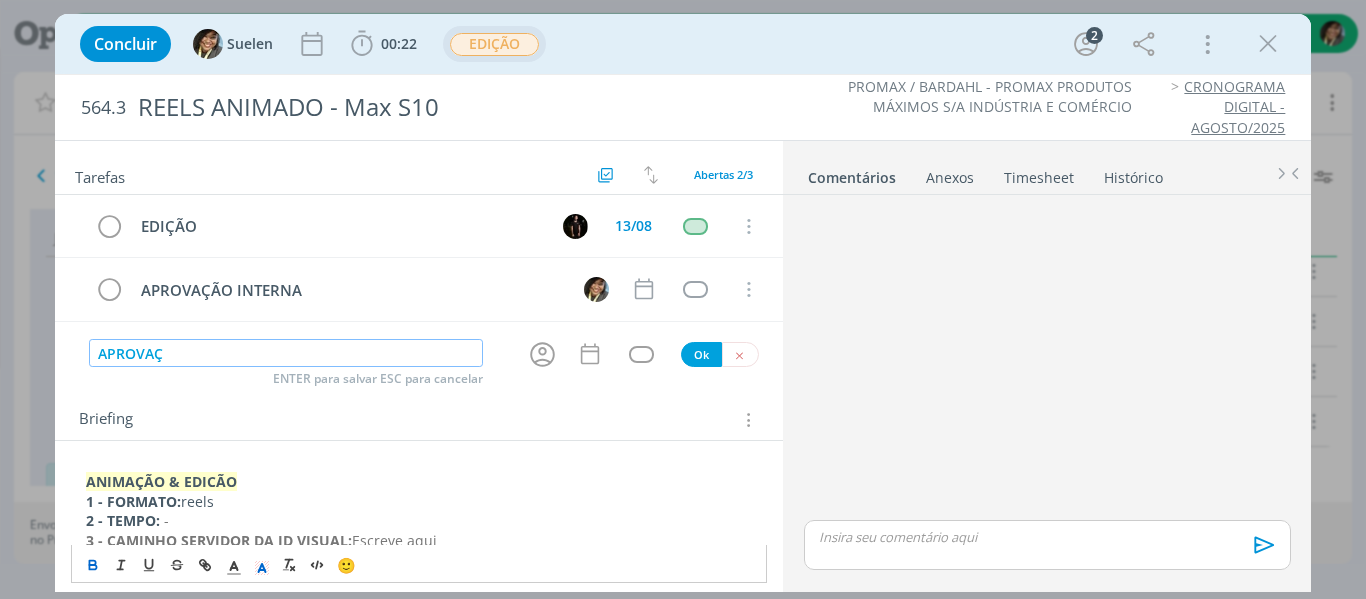 drag, startPoint x: 179, startPoint y: 357, endPoint x: 23, endPoint y: 358, distance: 156.0032 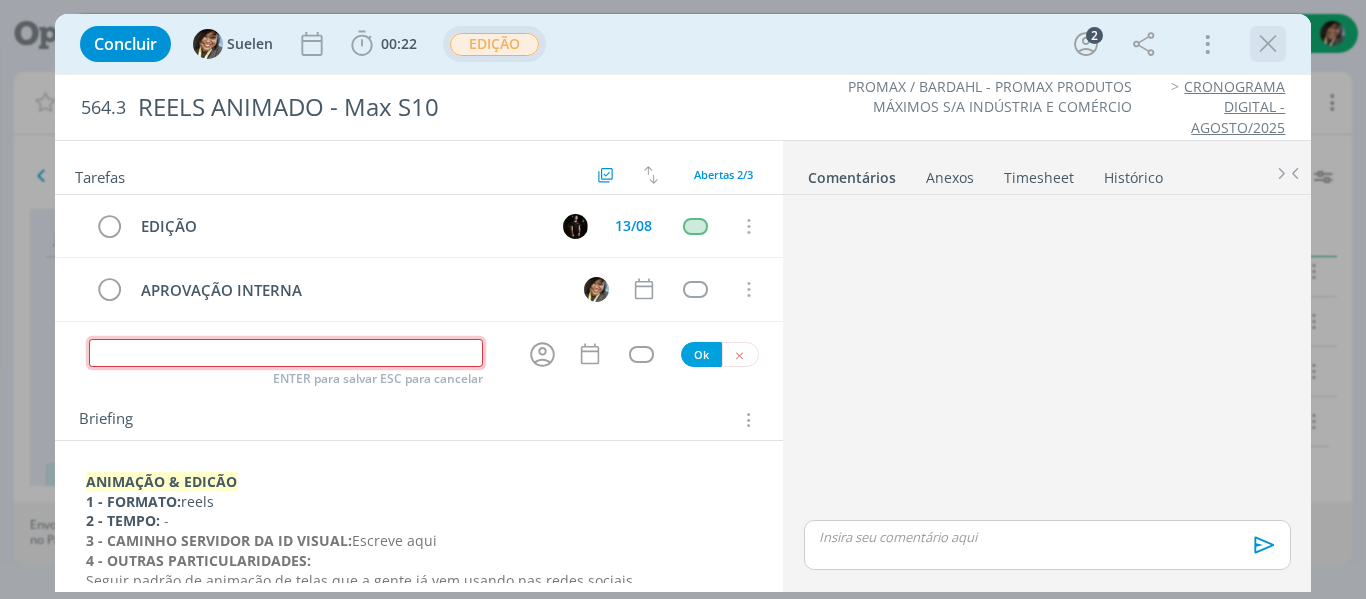 type 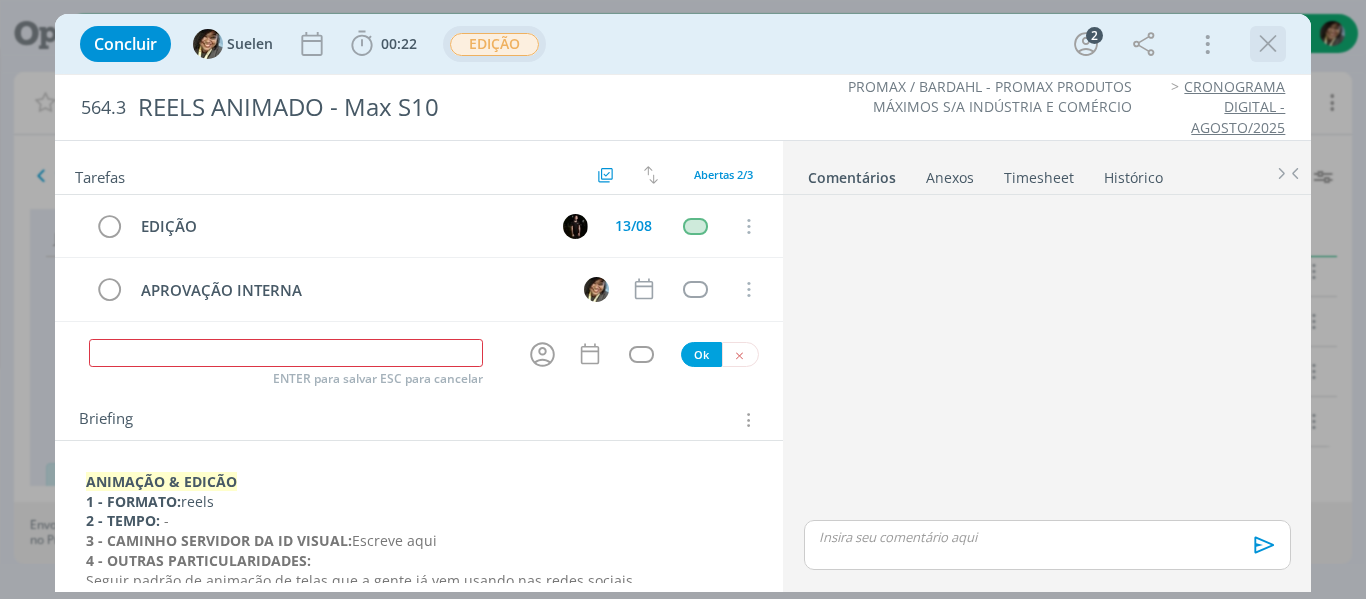 click at bounding box center (1268, 44) 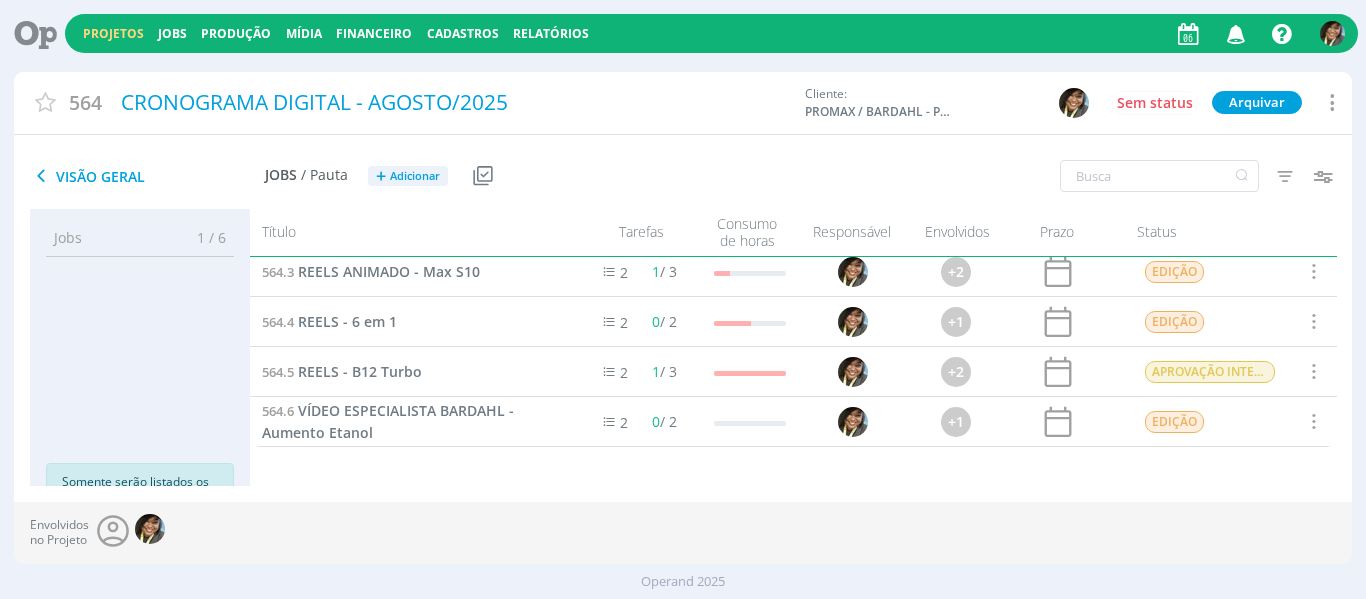 scroll, scrollTop: 0, scrollLeft: 0, axis: both 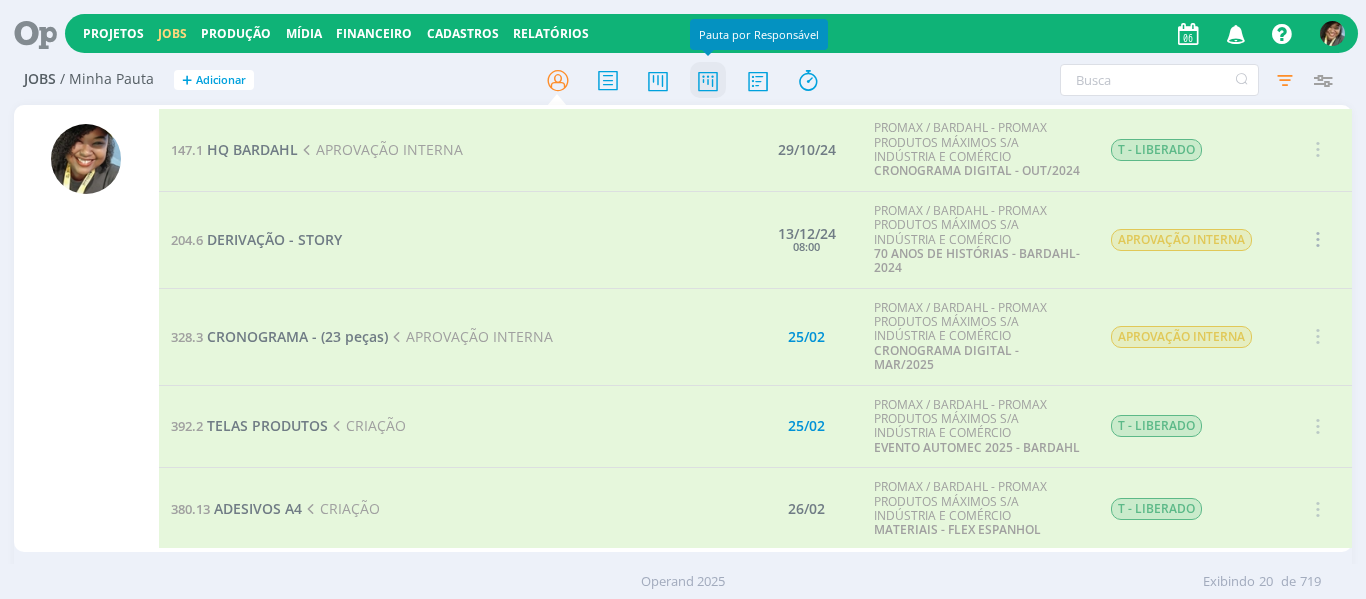 click at bounding box center (708, 80) 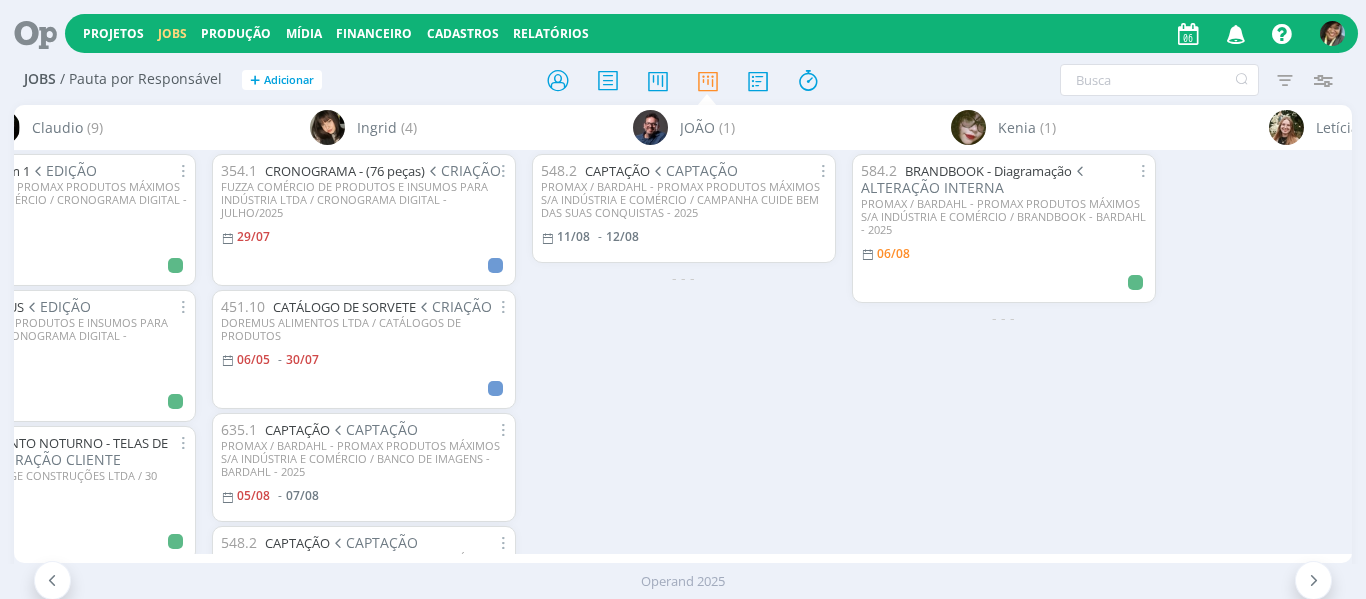 scroll, scrollTop: 0, scrollLeft: 715, axis: horizontal 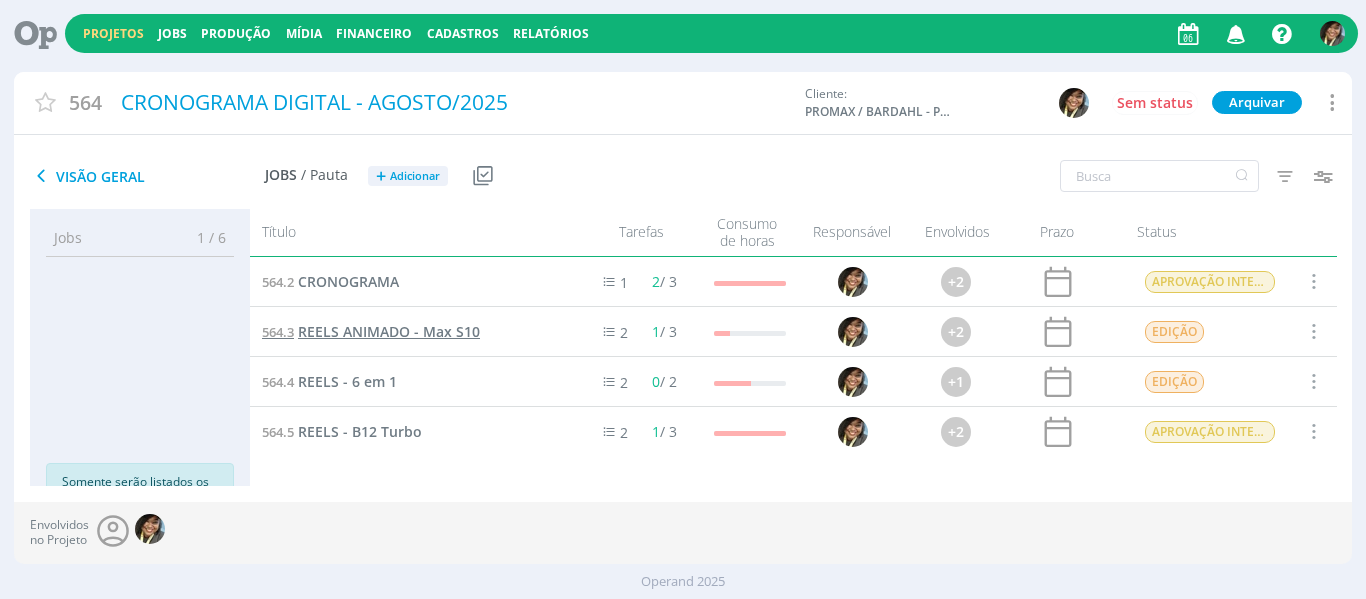 click on "REELS ANIMADO - Max S10" at bounding box center (389, 331) 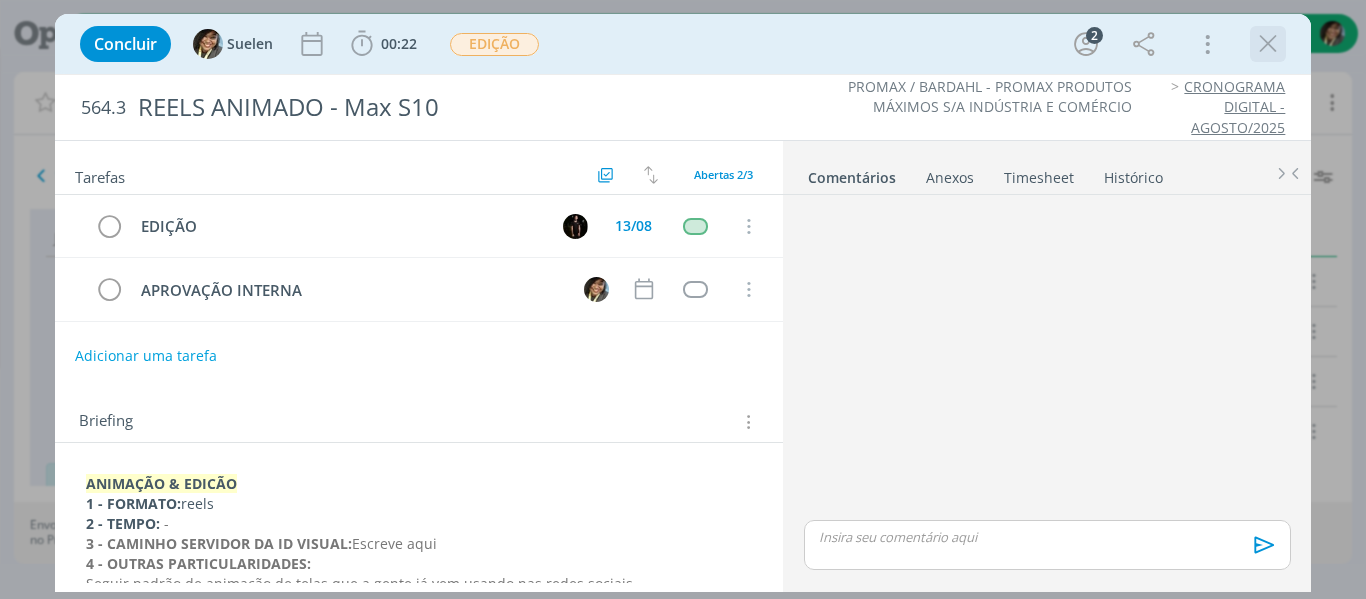 click at bounding box center [1268, 44] 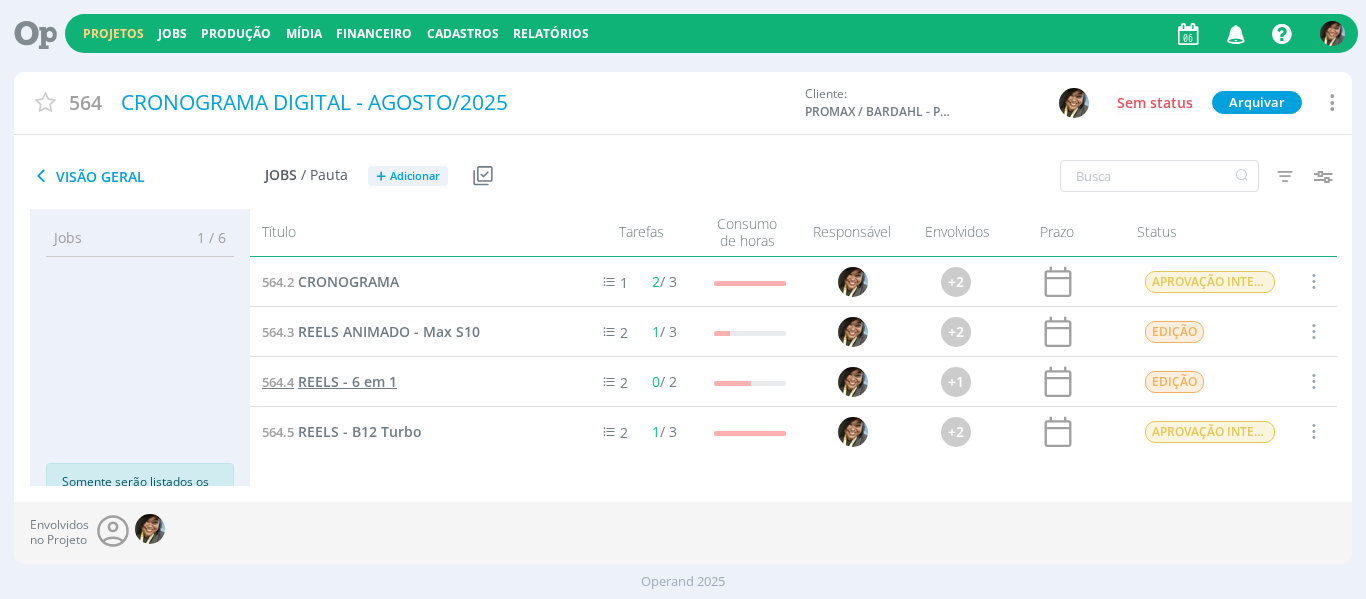 click on "REELS - 6 em 1" at bounding box center [347, 381] 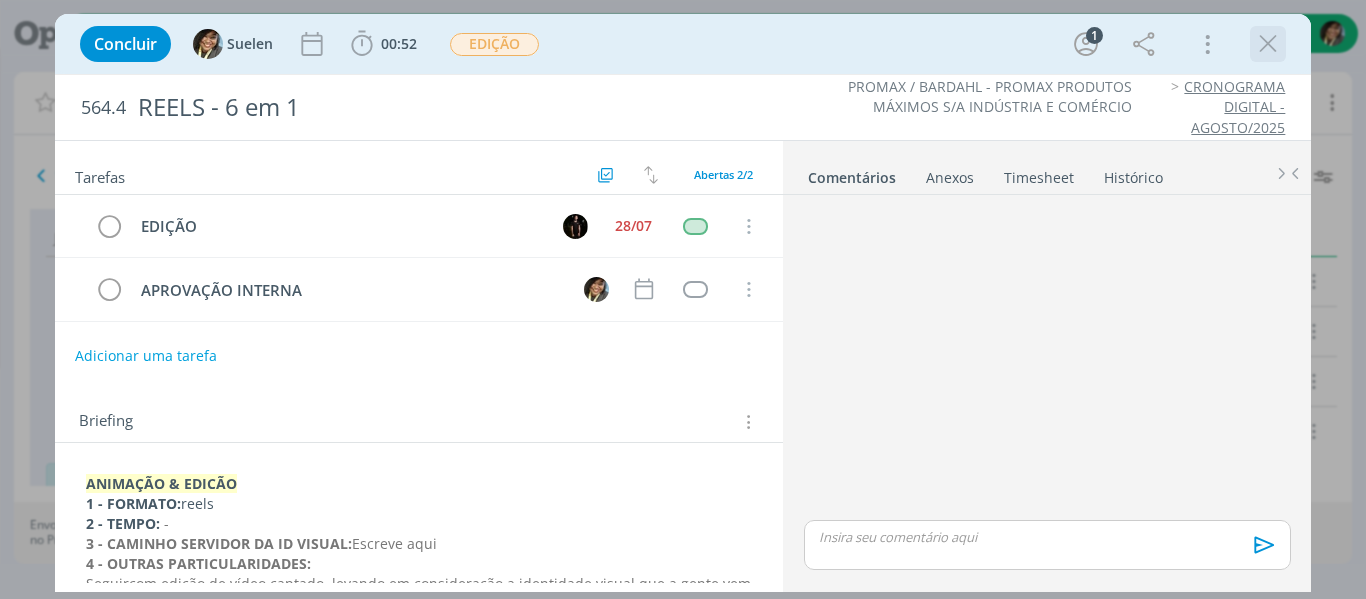 click at bounding box center [1268, 44] 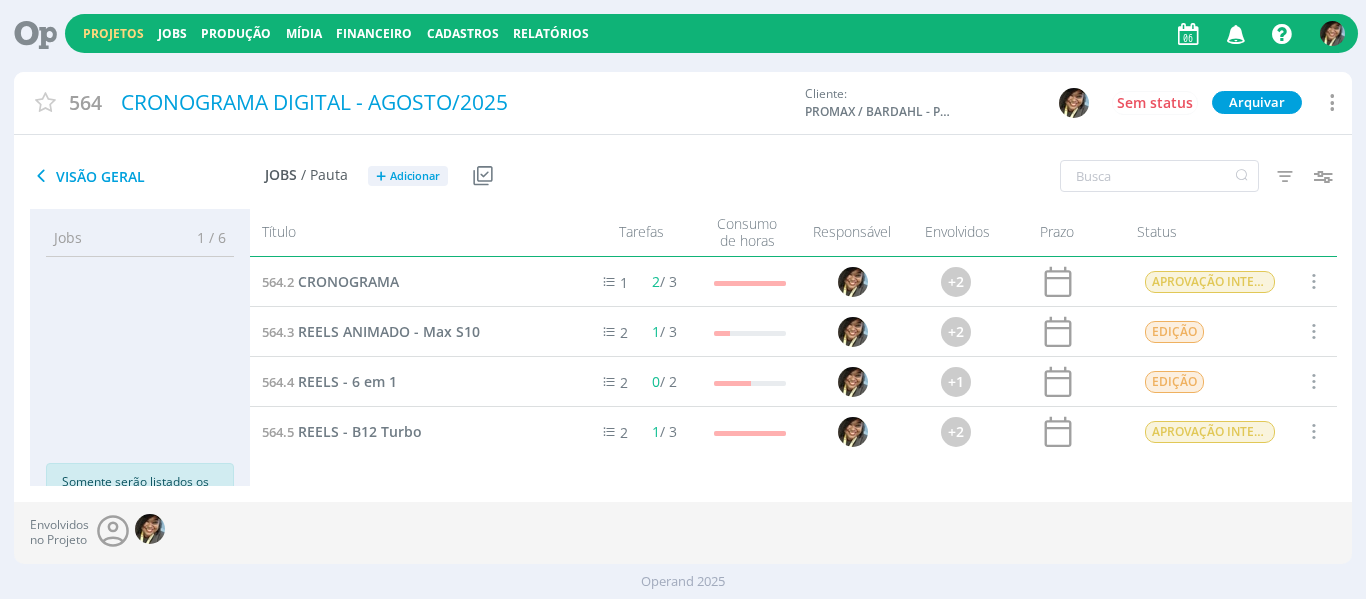 scroll, scrollTop: 60, scrollLeft: 0, axis: vertical 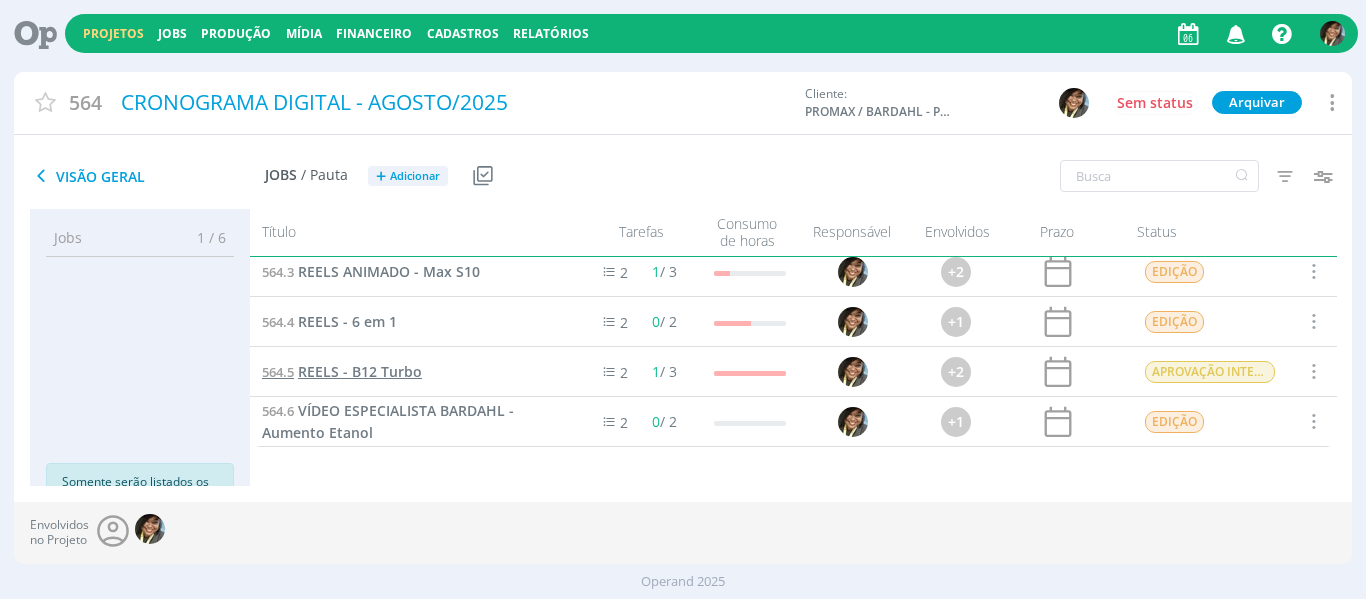 click on "REELS - B12 Turbo" at bounding box center [360, 371] 